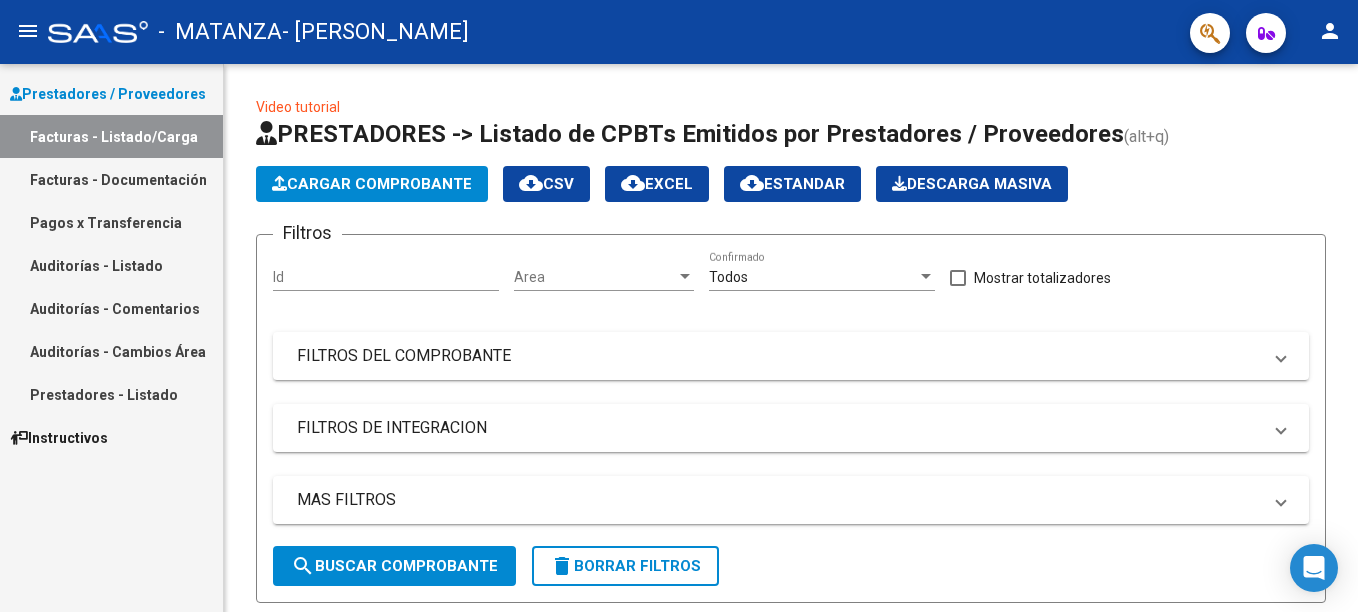 scroll, scrollTop: 0, scrollLeft: 0, axis: both 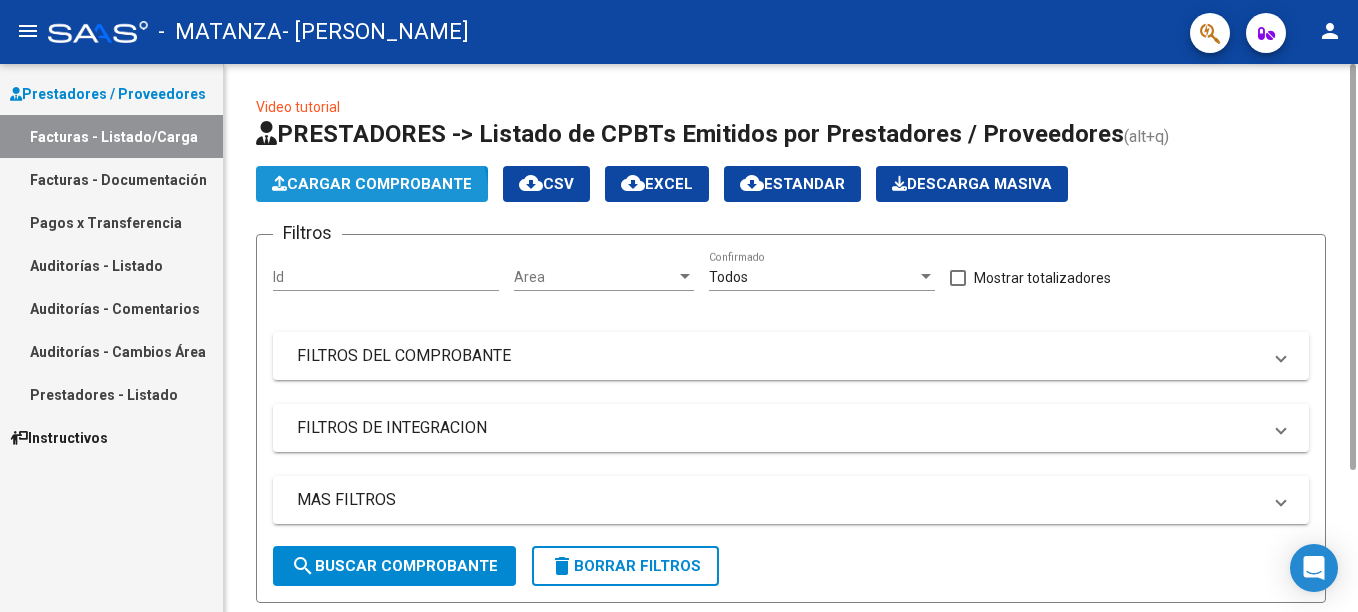 click on "Cargar Comprobante" 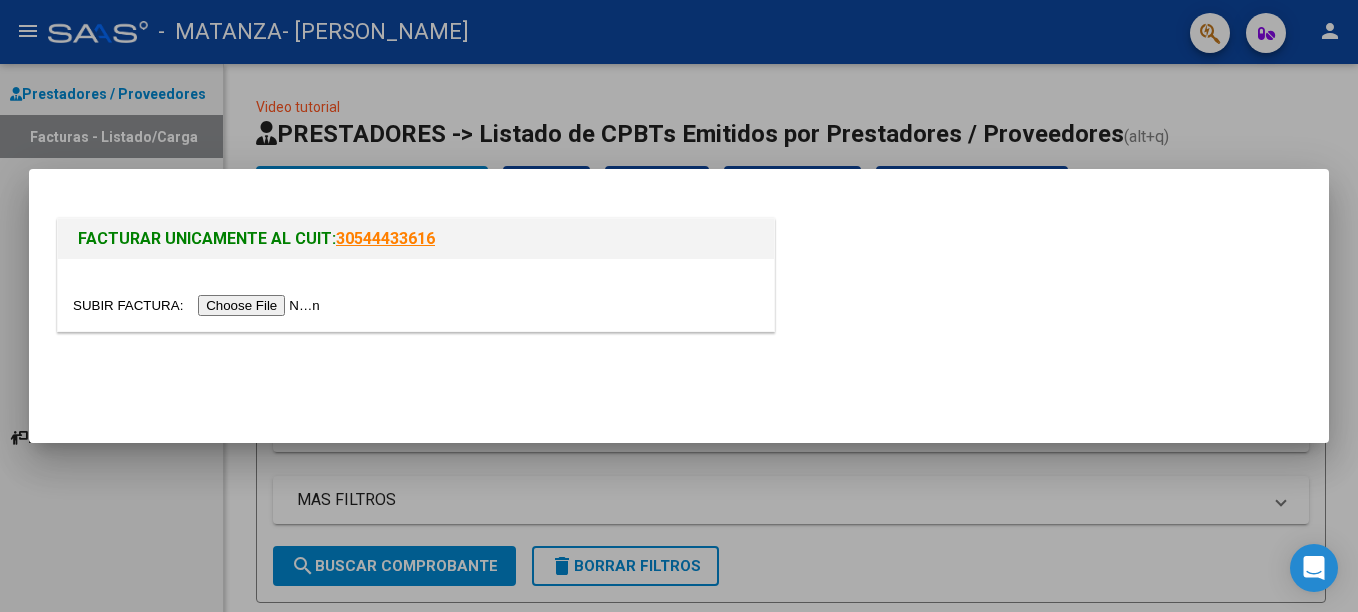 click at bounding box center (679, 306) 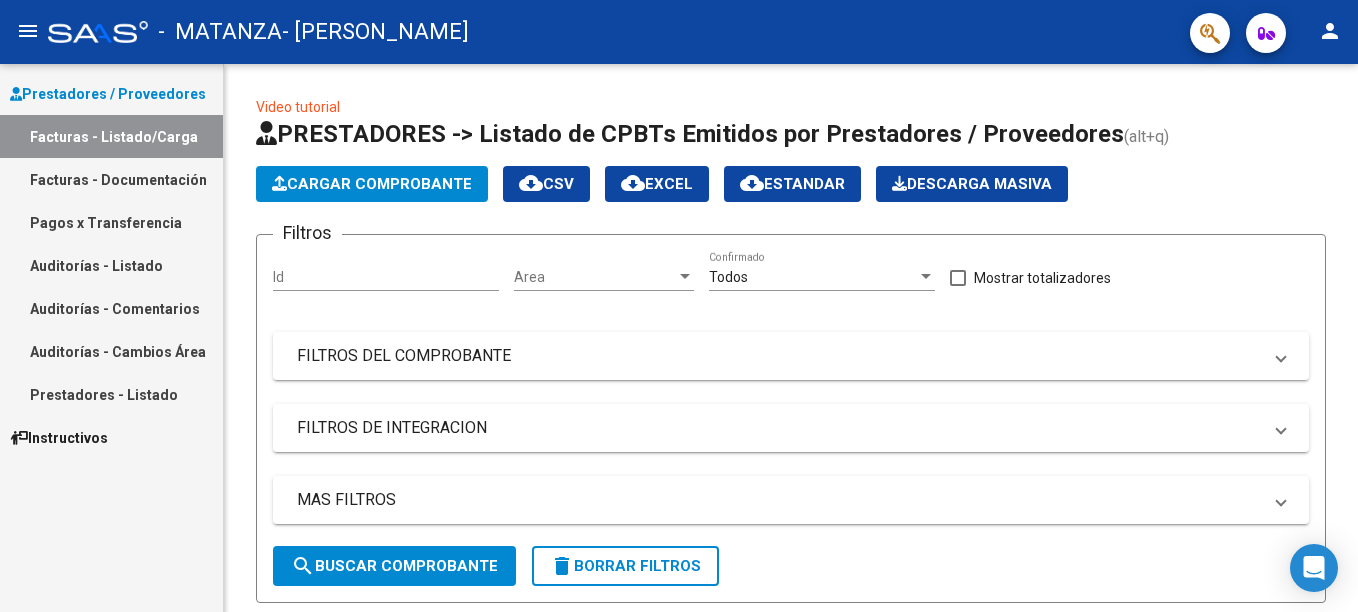 scroll, scrollTop: 548, scrollLeft: 0, axis: vertical 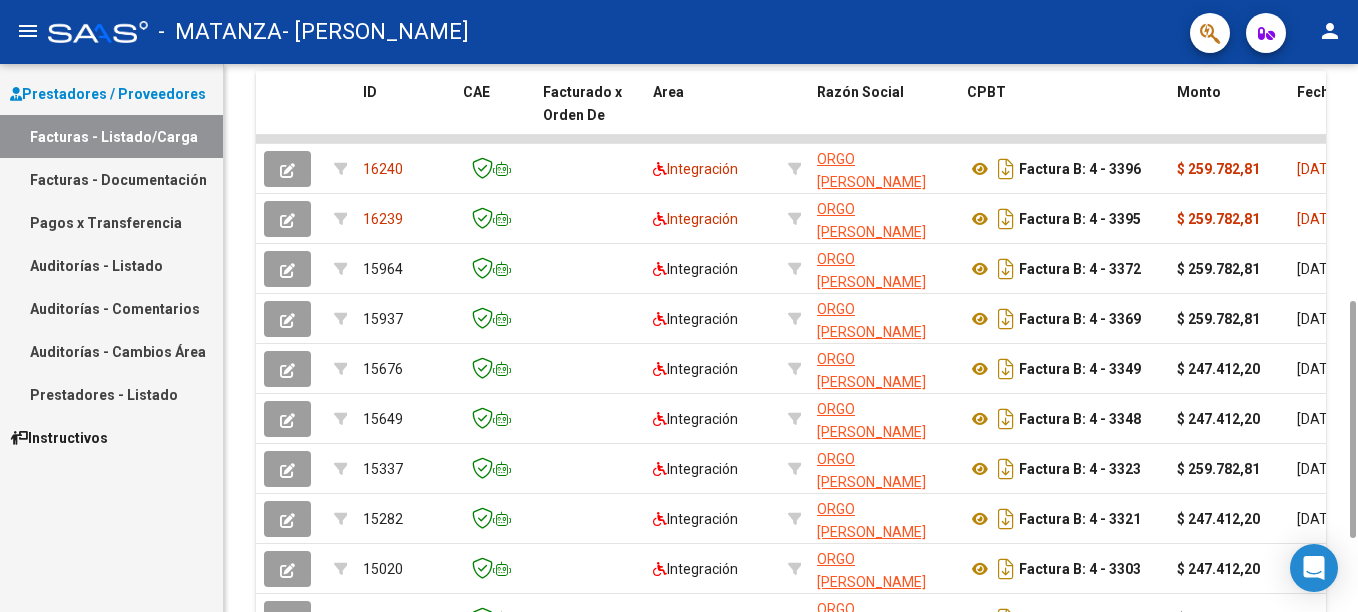 drag, startPoint x: 1356, startPoint y: 158, endPoint x: 1361, endPoint y: 319, distance: 161.07762 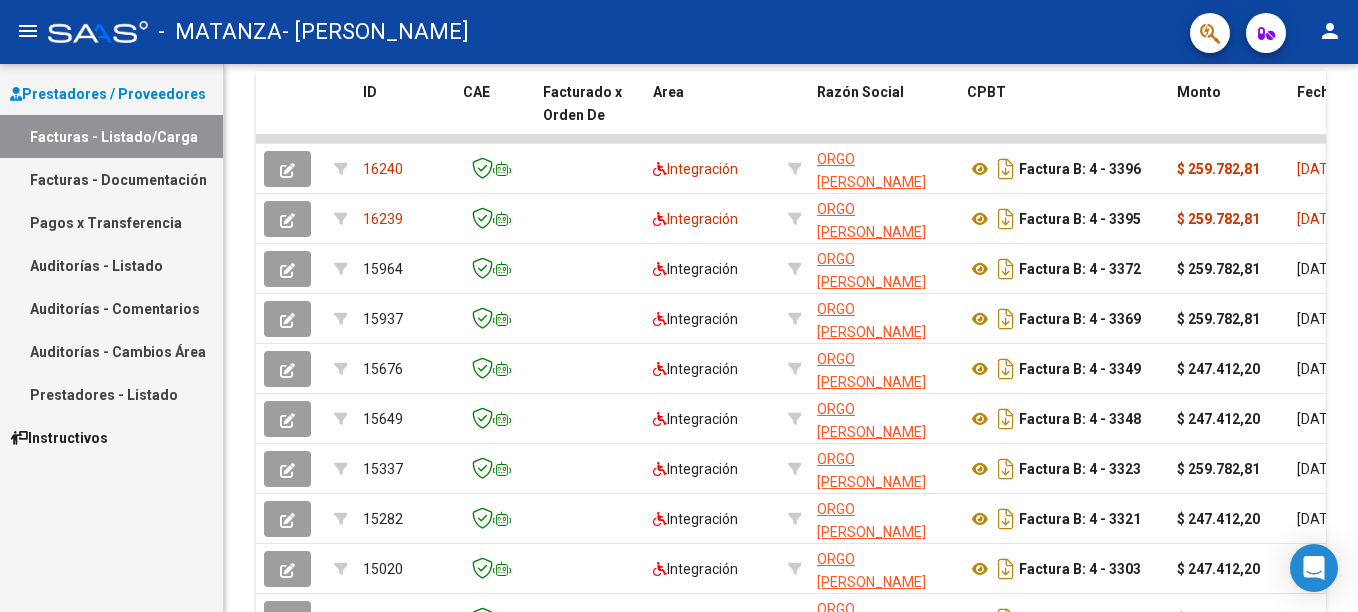 scroll, scrollTop: 717, scrollLeft: 0, axis: vertical 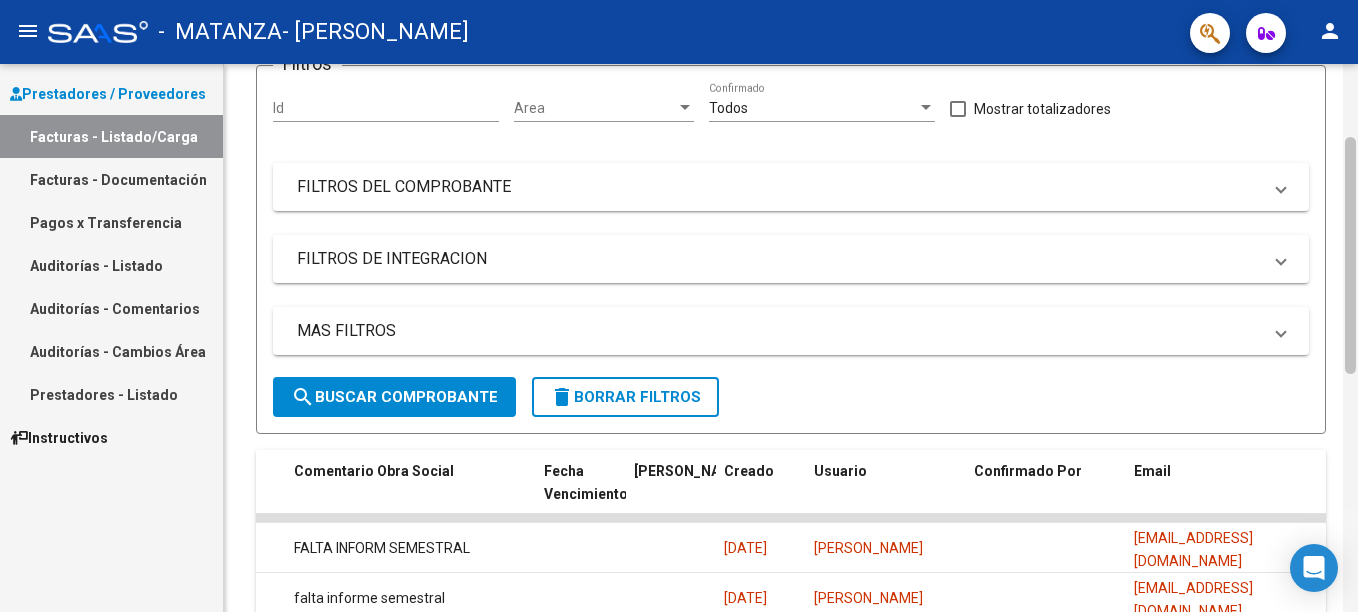 click 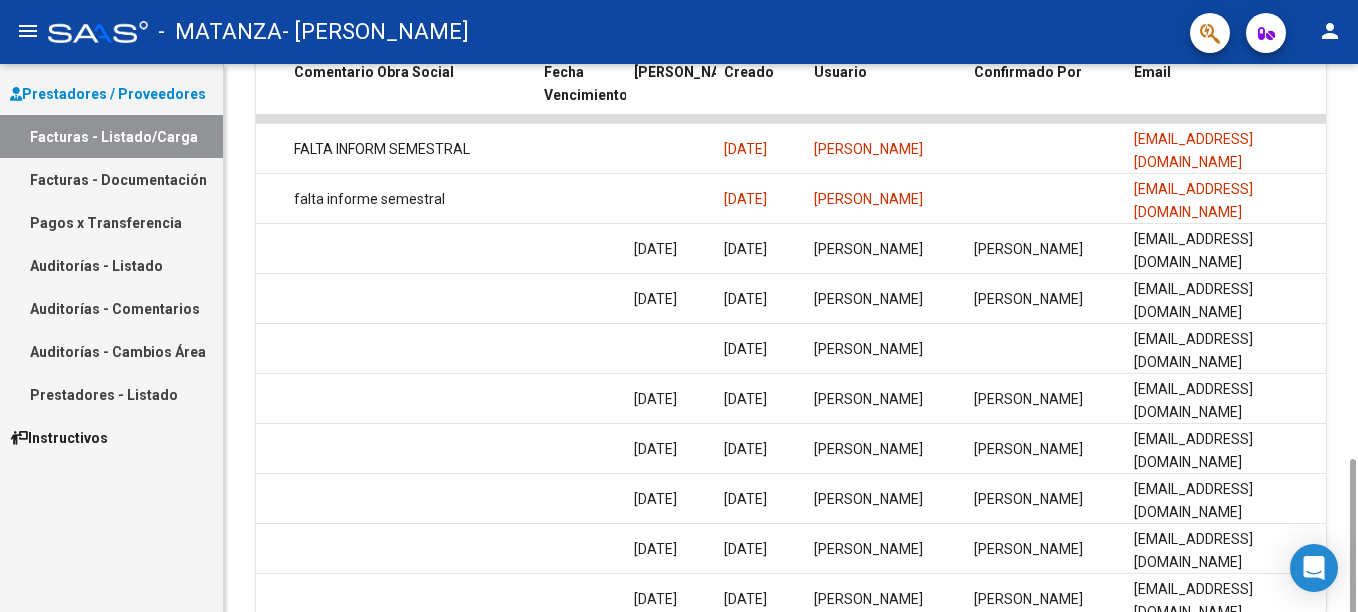 scroll, scrollTop: 717, scrollLeft: 0, axis: vertical 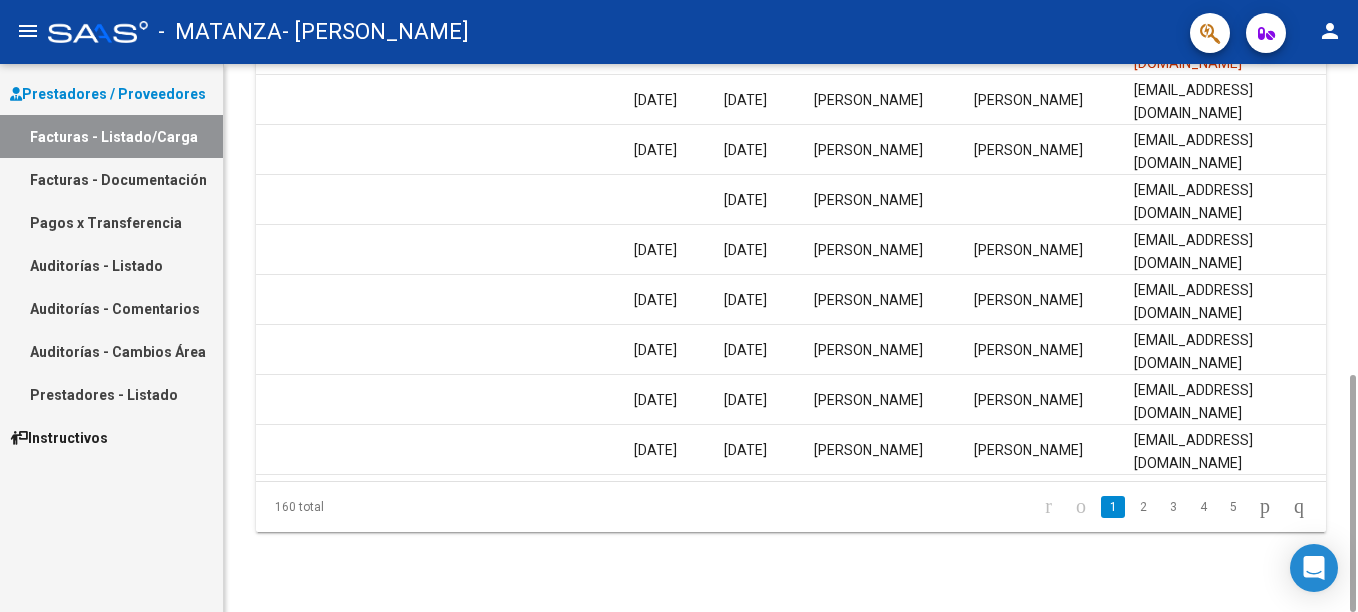 drag, startPoint x: 1355, startPoint y: 241, endPoint x: 1340, endPoint y: 506, distance: 265.4242 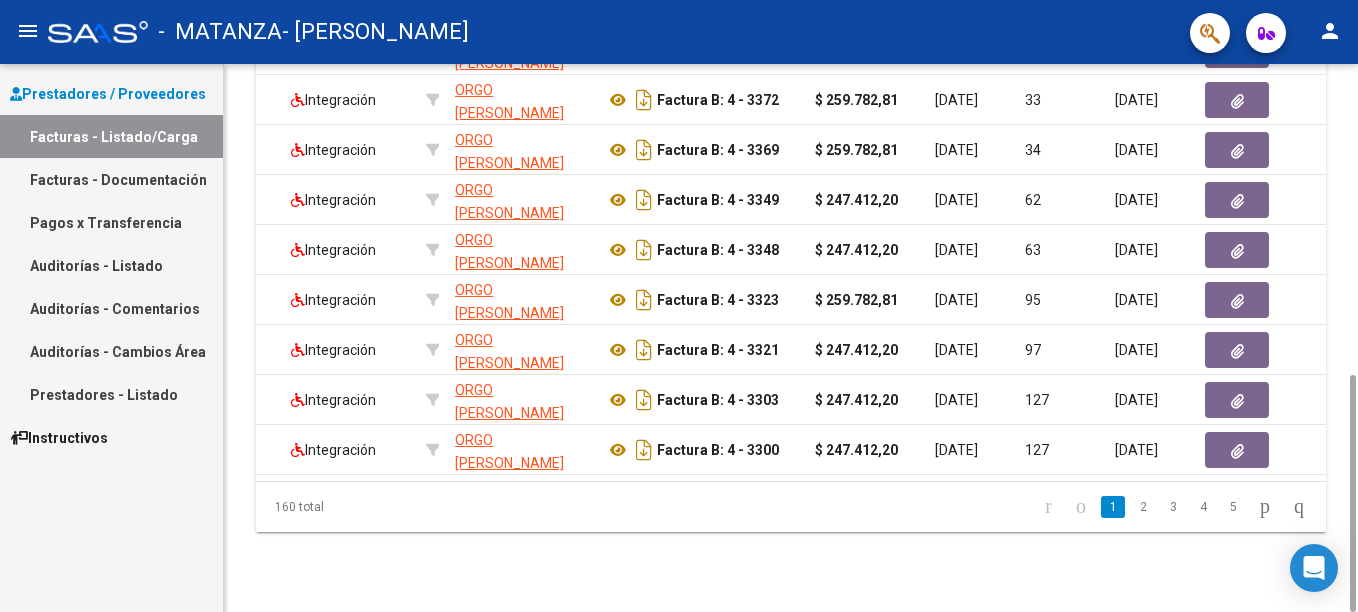 scroll, scrollTop: 0, scrollLeft: 0, axis: both 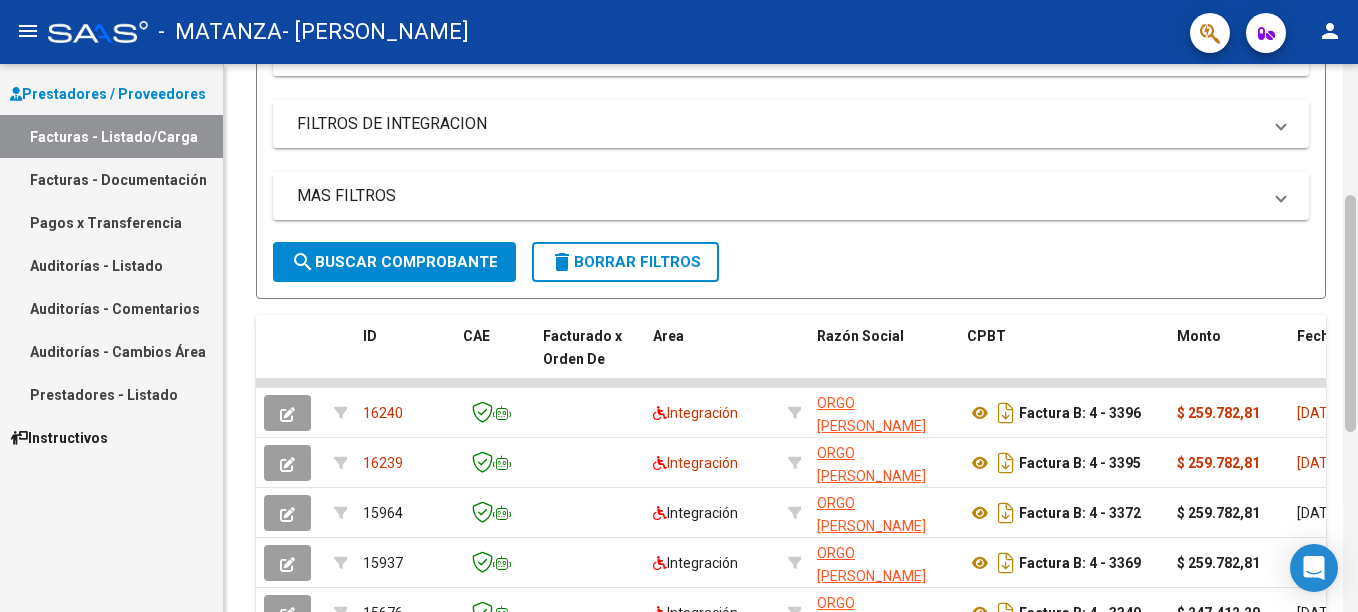drag, startPoint x: 1343, startPoint y: 279, endPoint x: 1349, endPoint y: 256, distance: 23.769728 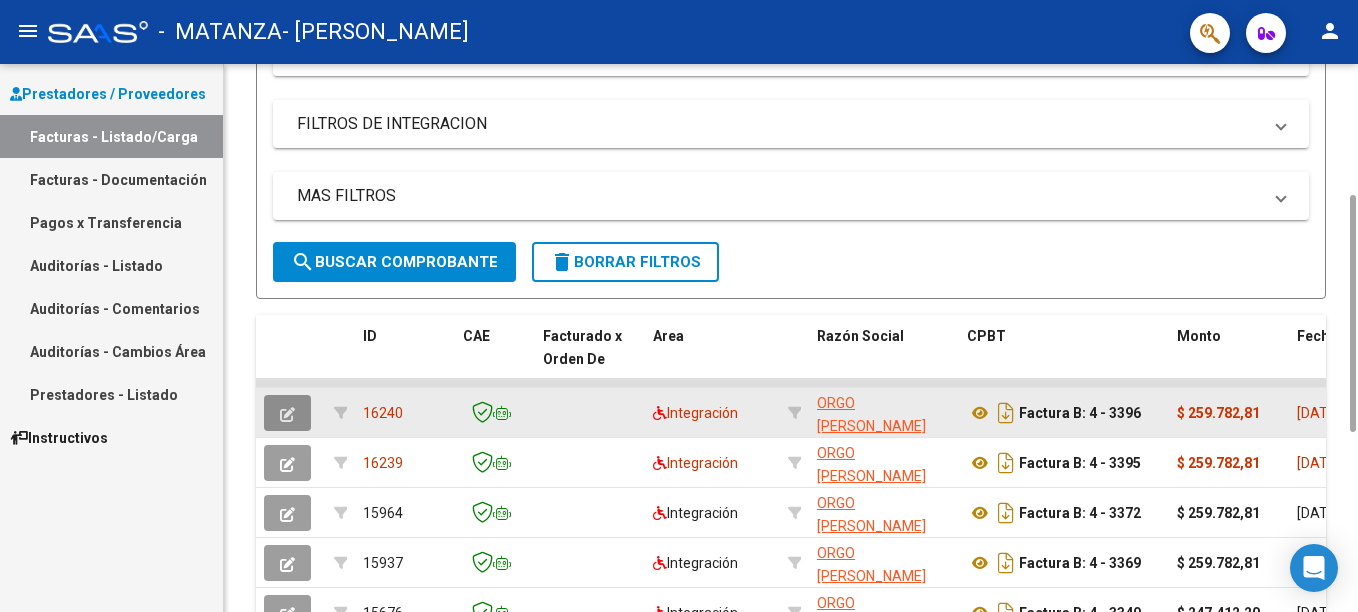 click 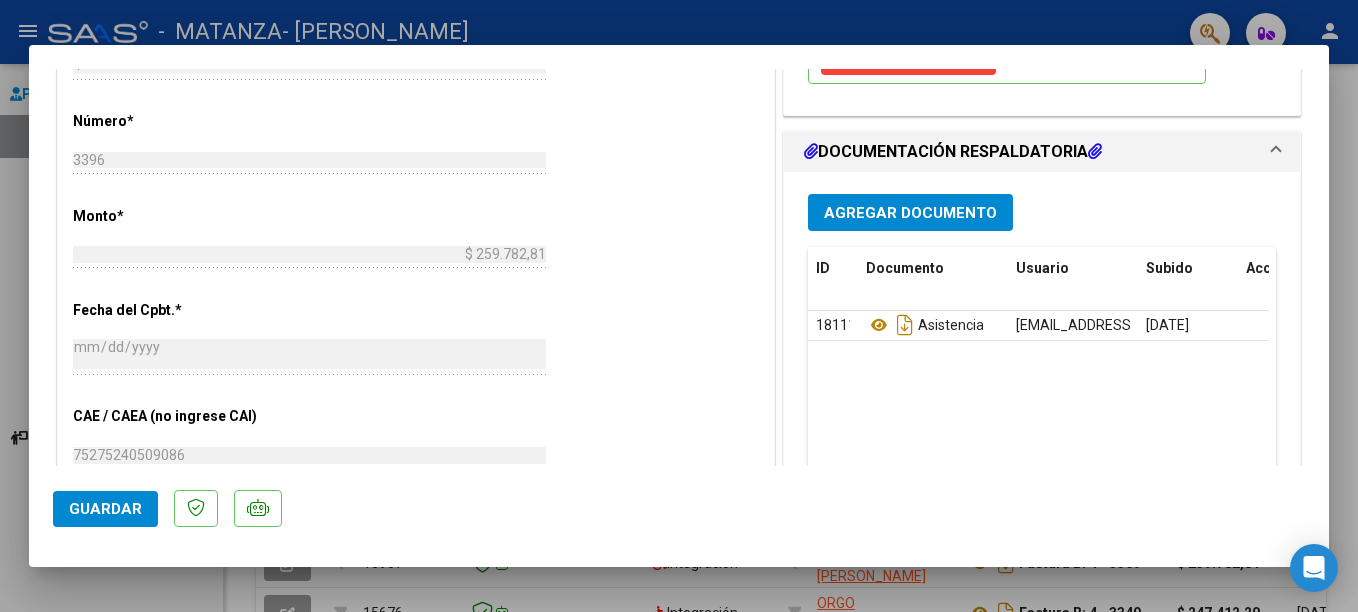 scroll, scrollTop: 854, scrollLeft: 0, axis: vertical 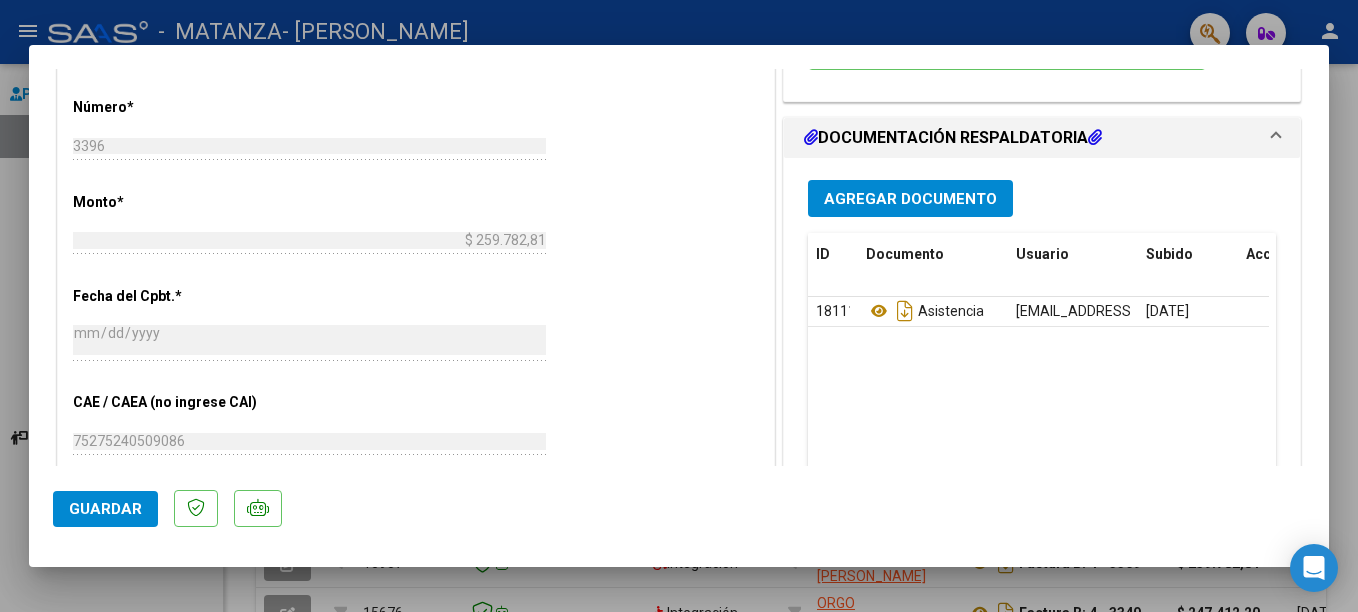 click on "Agregar Documento" at bounding box center [910, 199] 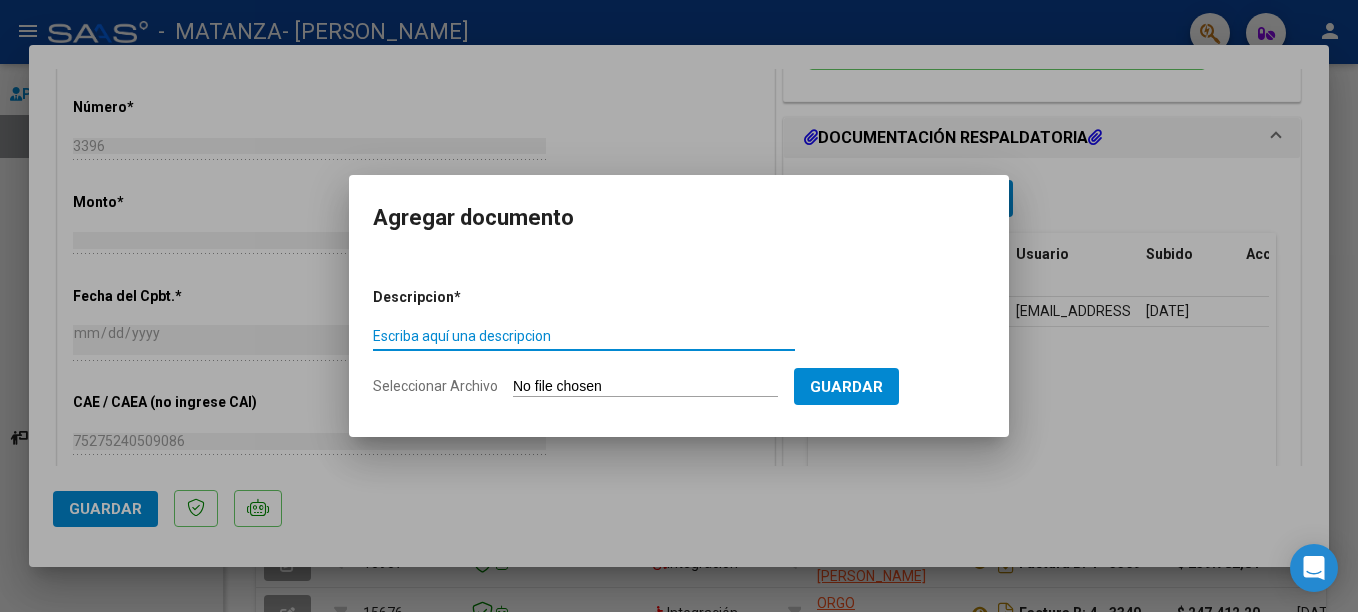 click on "Escriba aquí una descripcion" at bounding box center (584, 336) 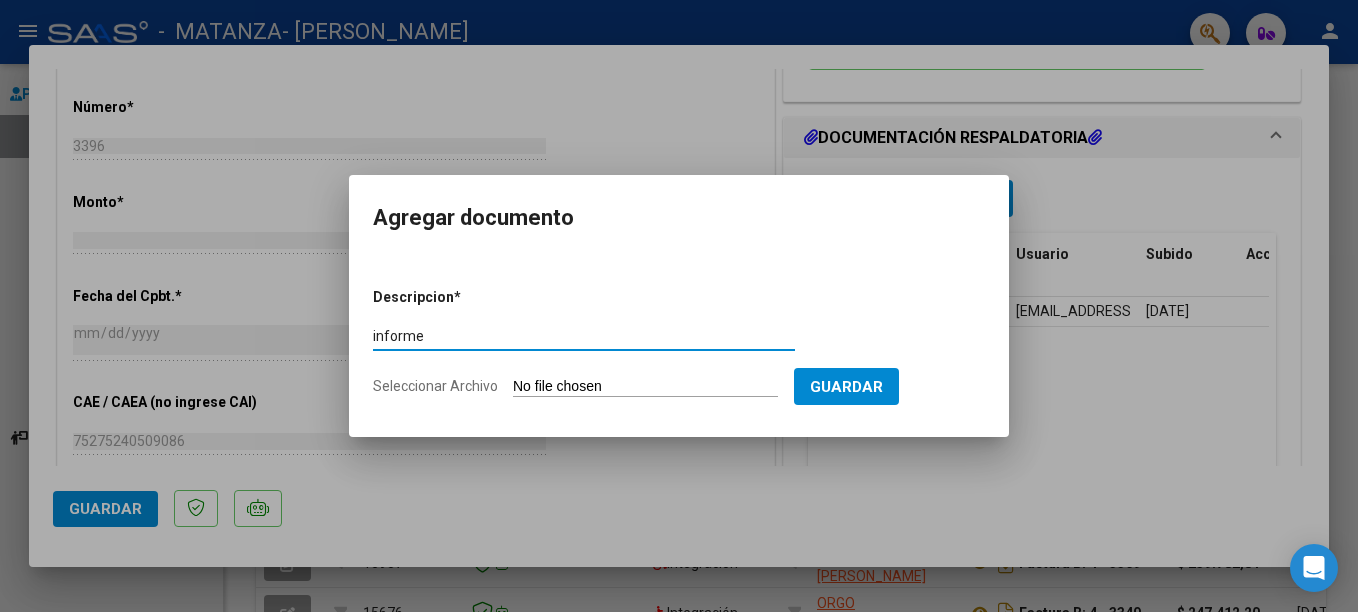 type on "informe" 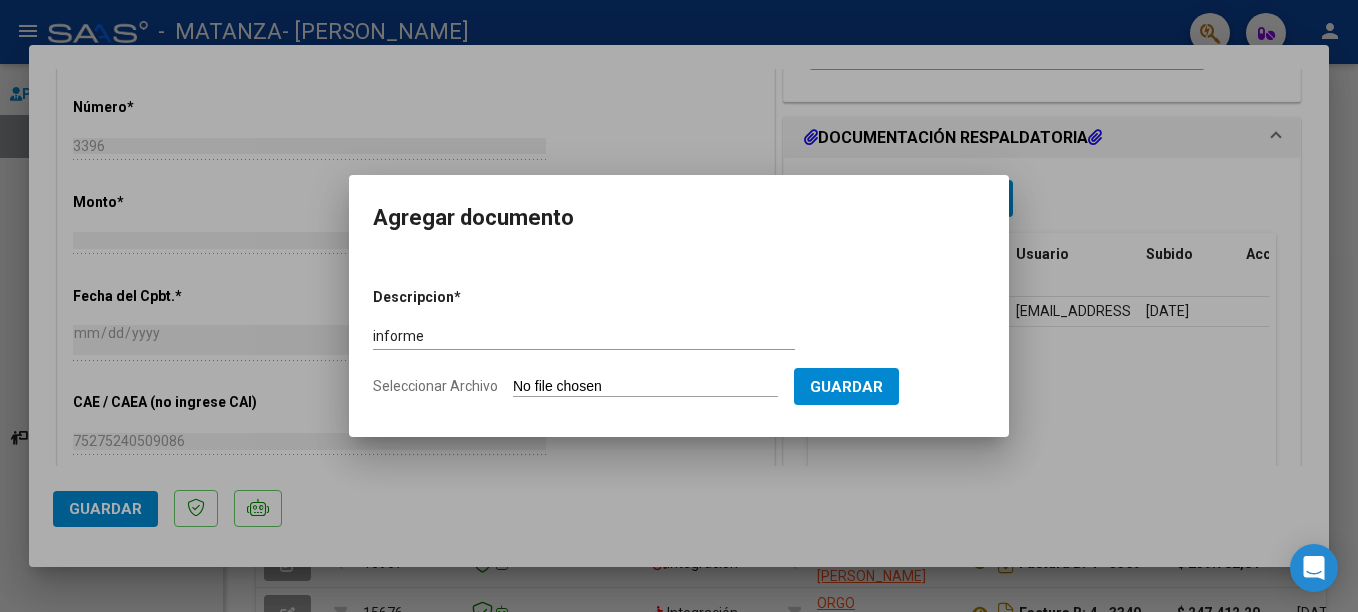 type on "C:\fakepath\Informe [PERSON_NAME] semestral 2025.pdf" 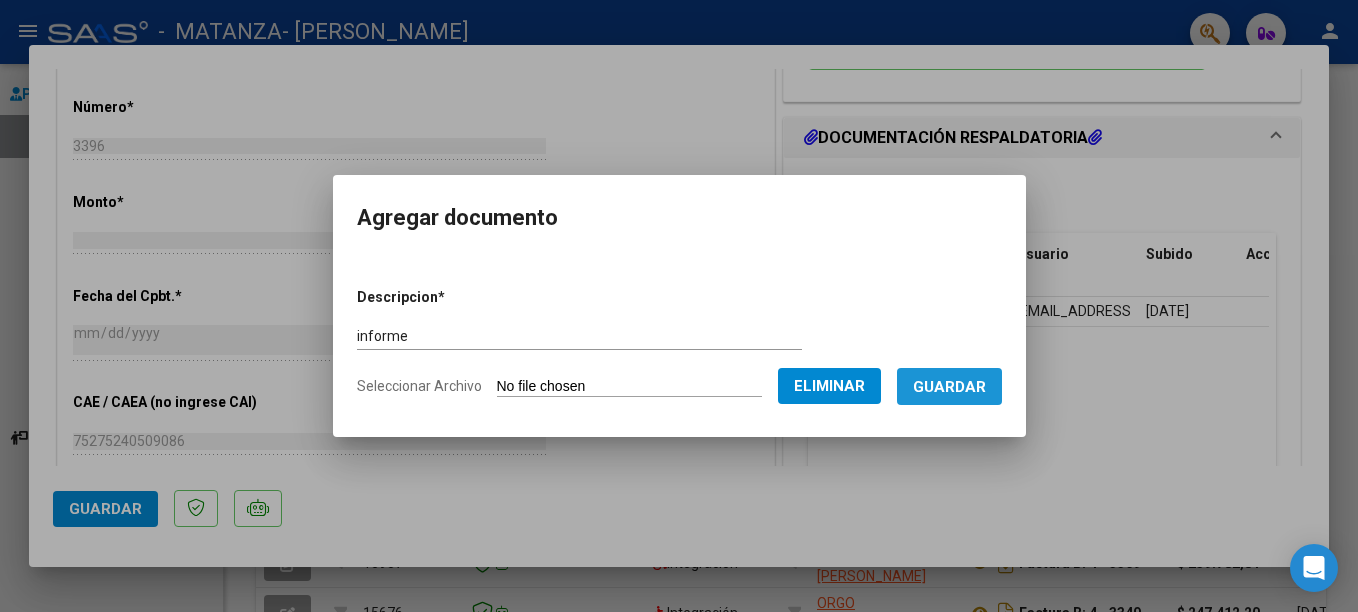 click on "Guardar" at bounding box center [949, 387] 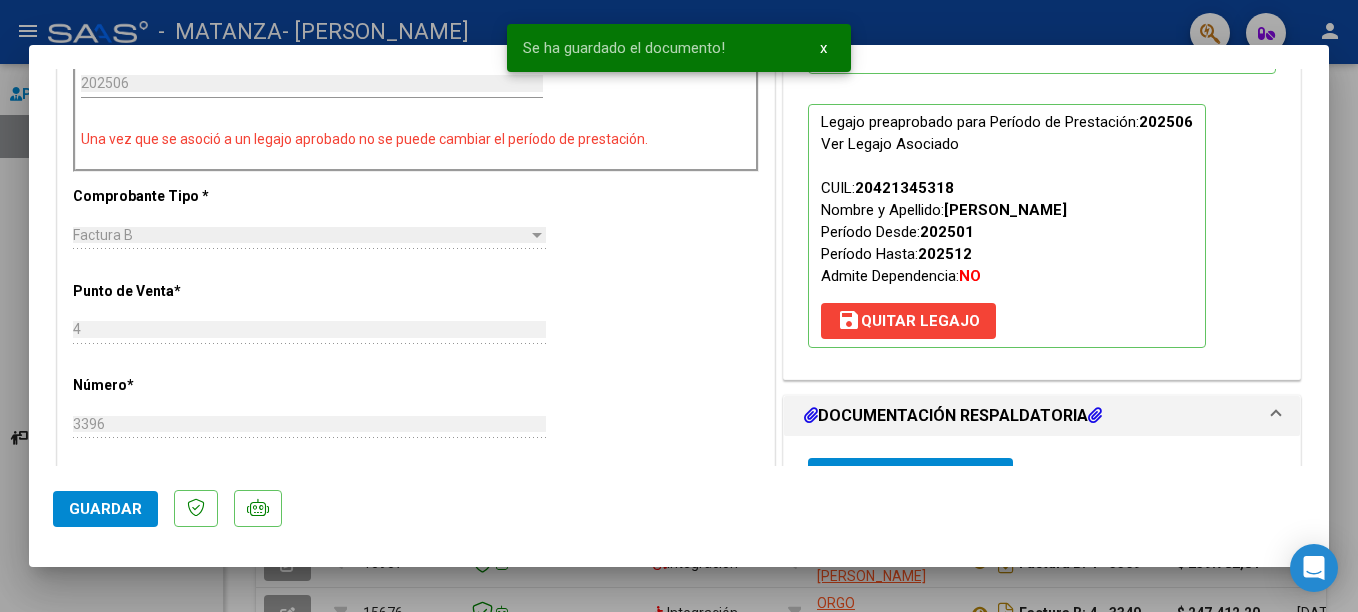 scroll, scrollTop: 710, scrollLeft: 0, axis: vertical 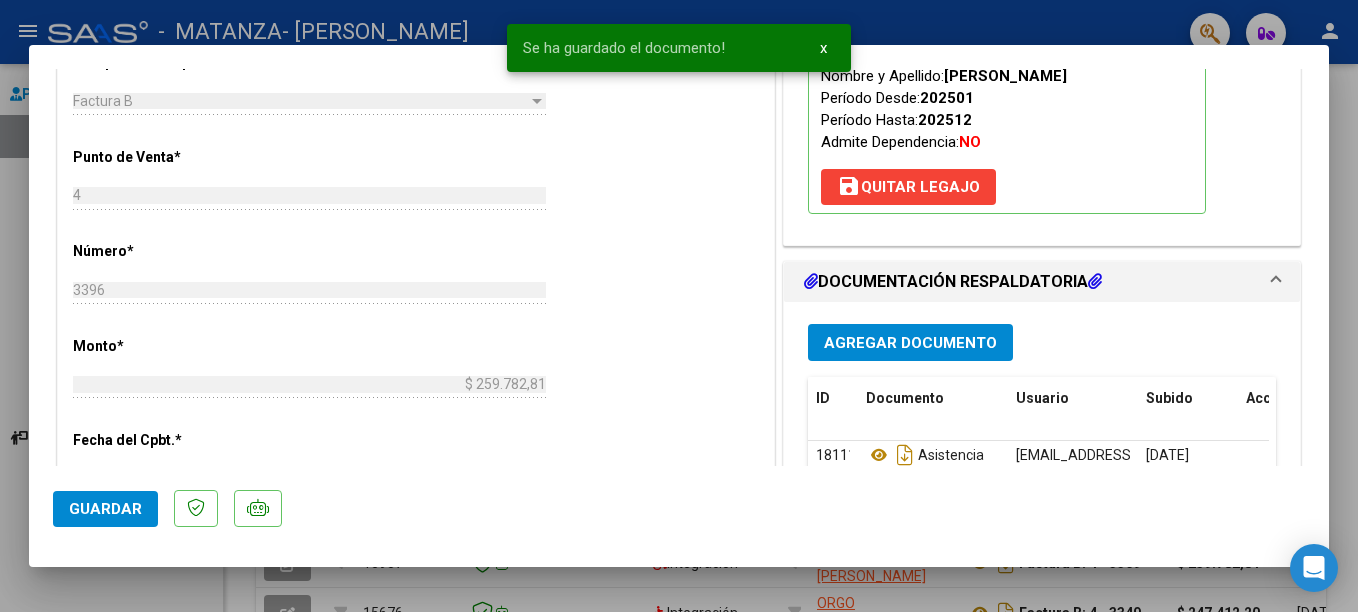 click on "Guardar" 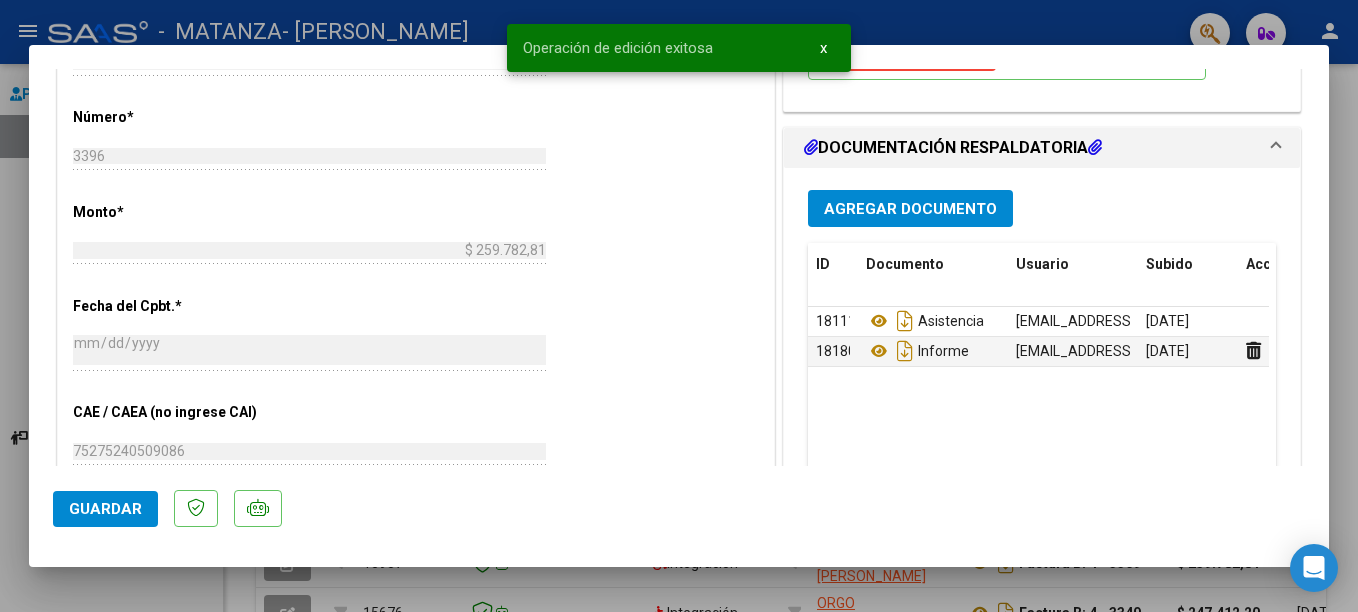 scroll, scrollTop: 931, scrollLeft: 0, axis: vertical 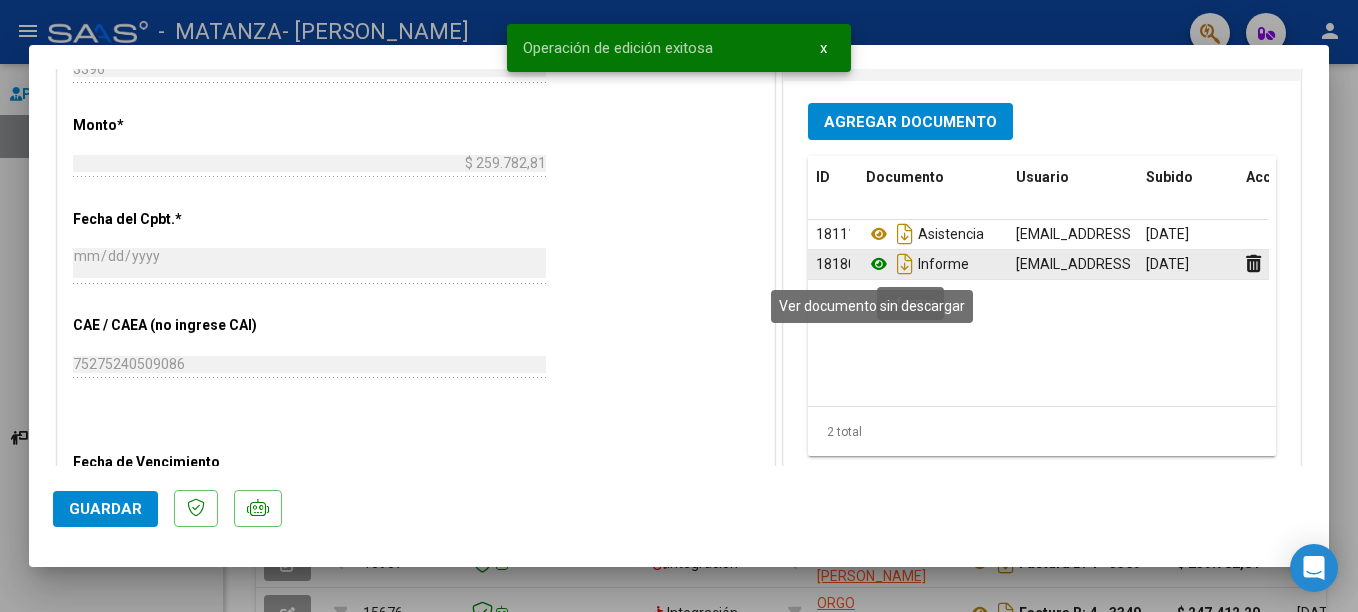 click 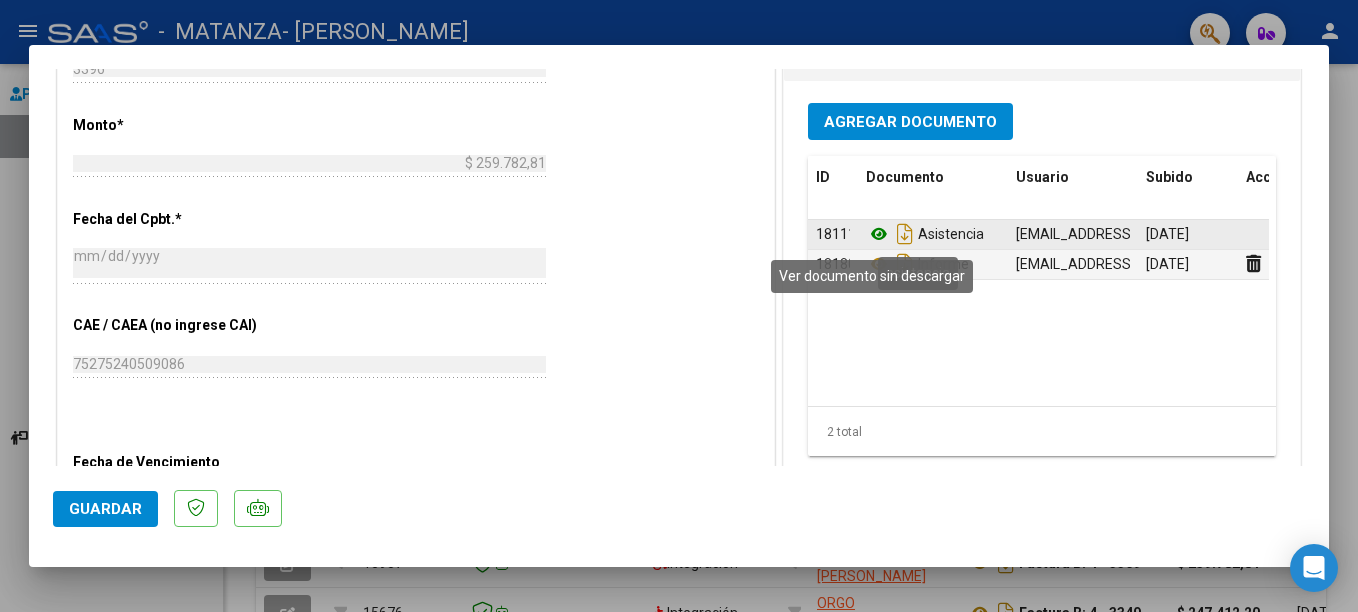 click 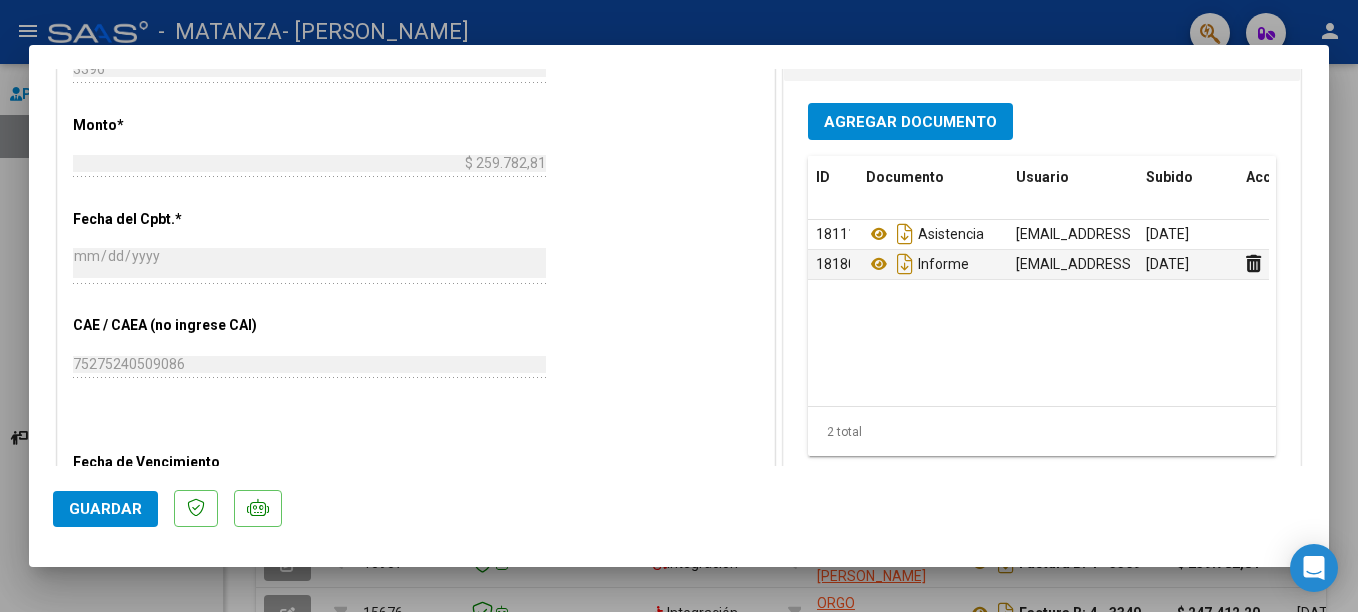click at bounding box center (679, 306) 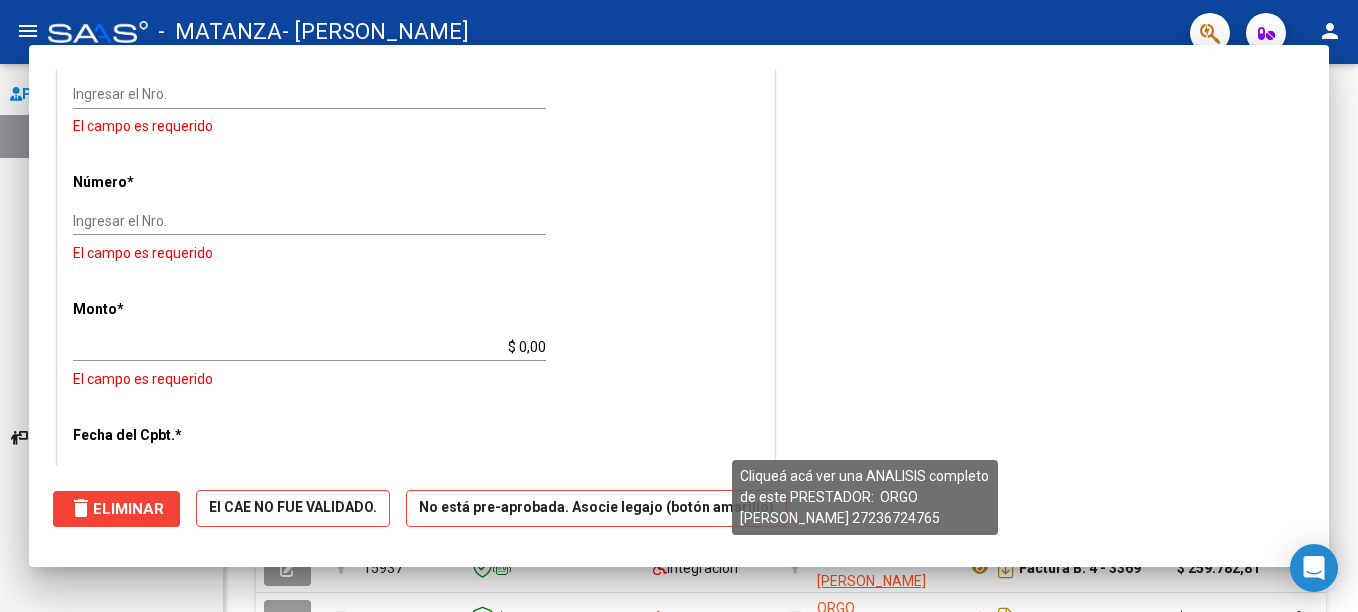 scroll, scrollTop: 0, scrollLeft: 0, axis: both 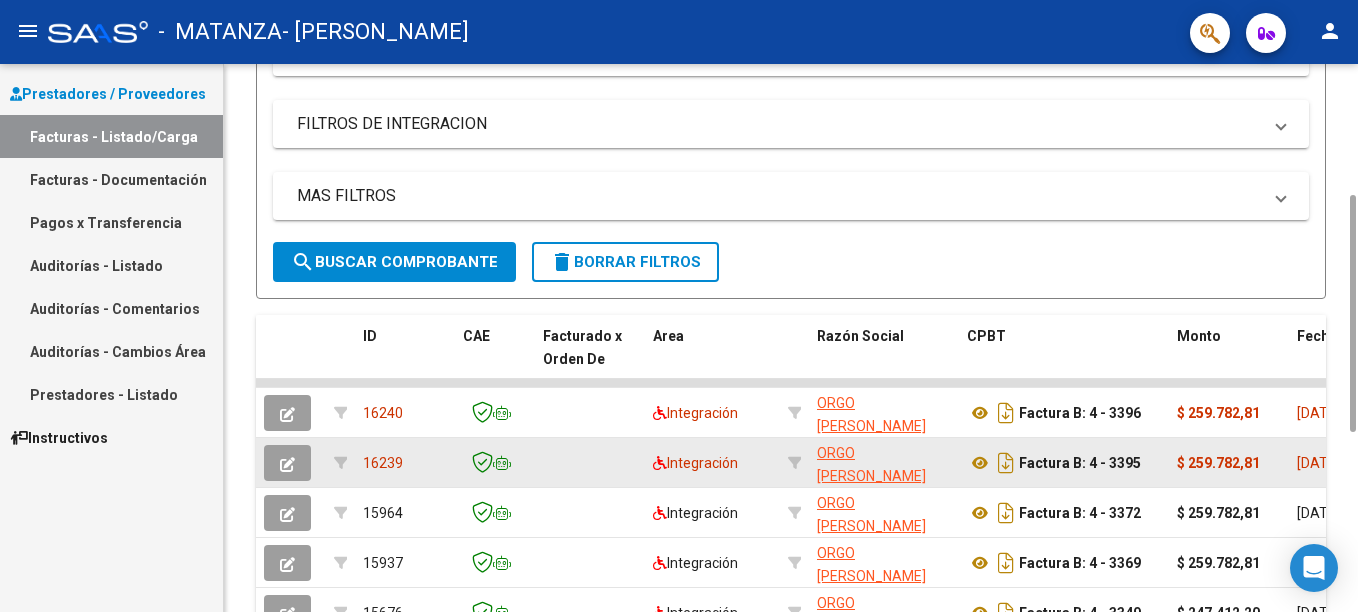 click 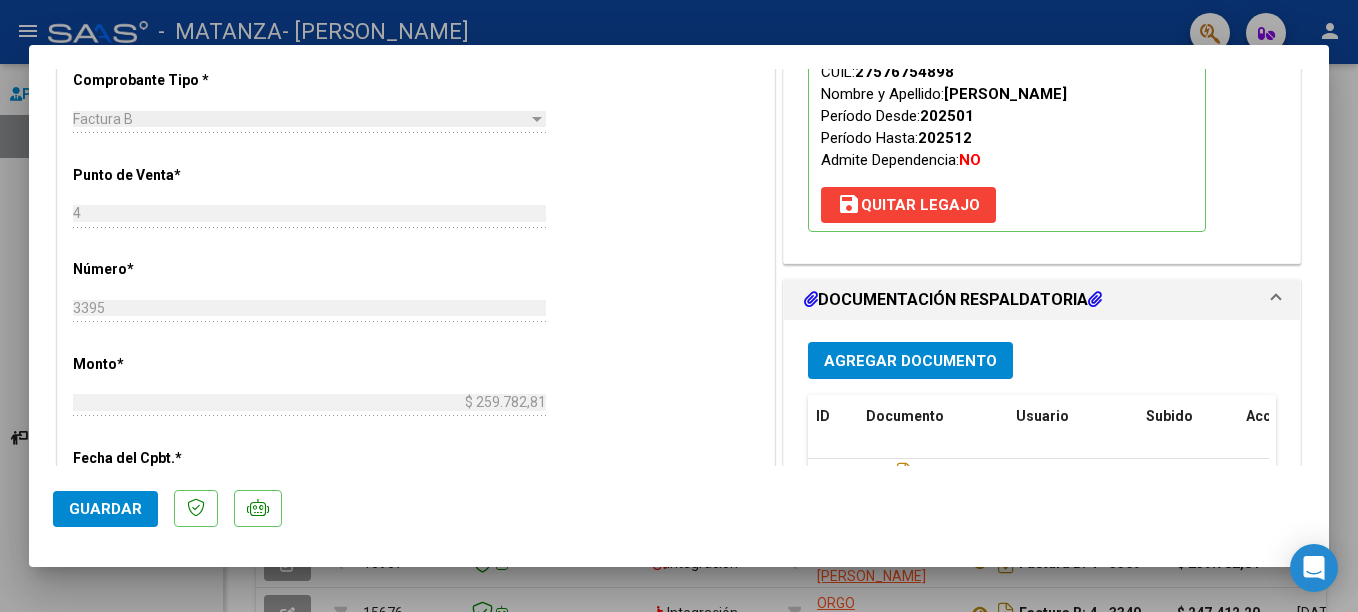 scroll, scrollTop: 701, scrollLeft: 0, axis: vertical 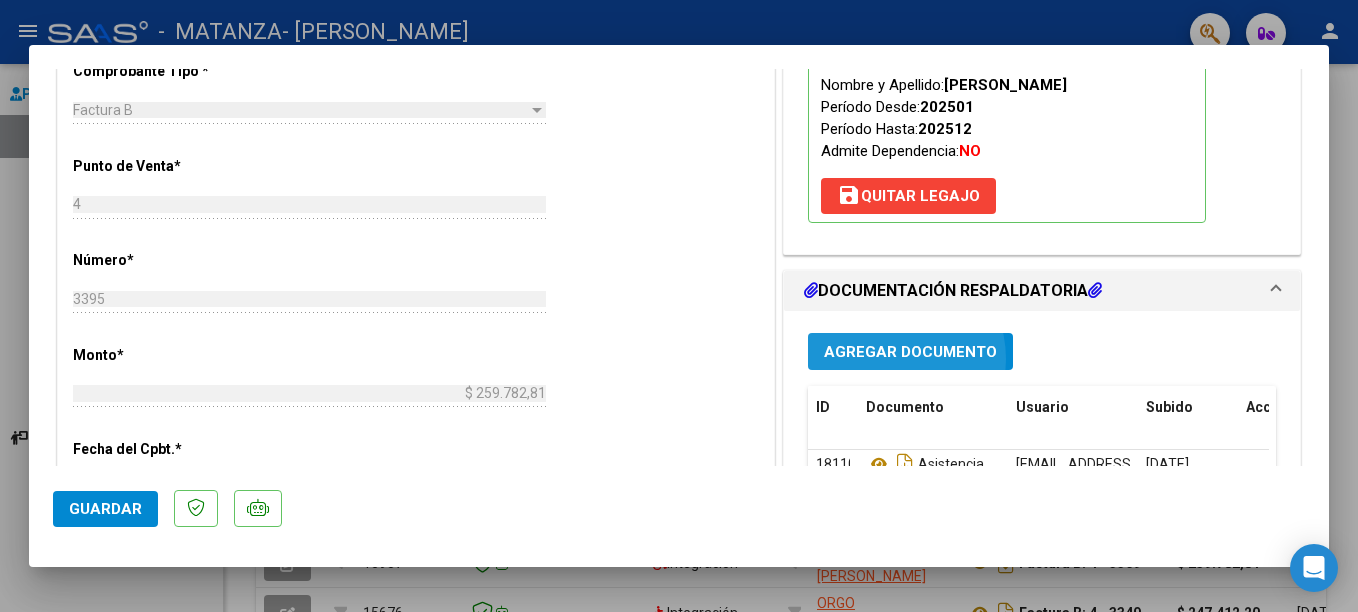 click on "Agregar Documento" at bounding box center [910, 352] 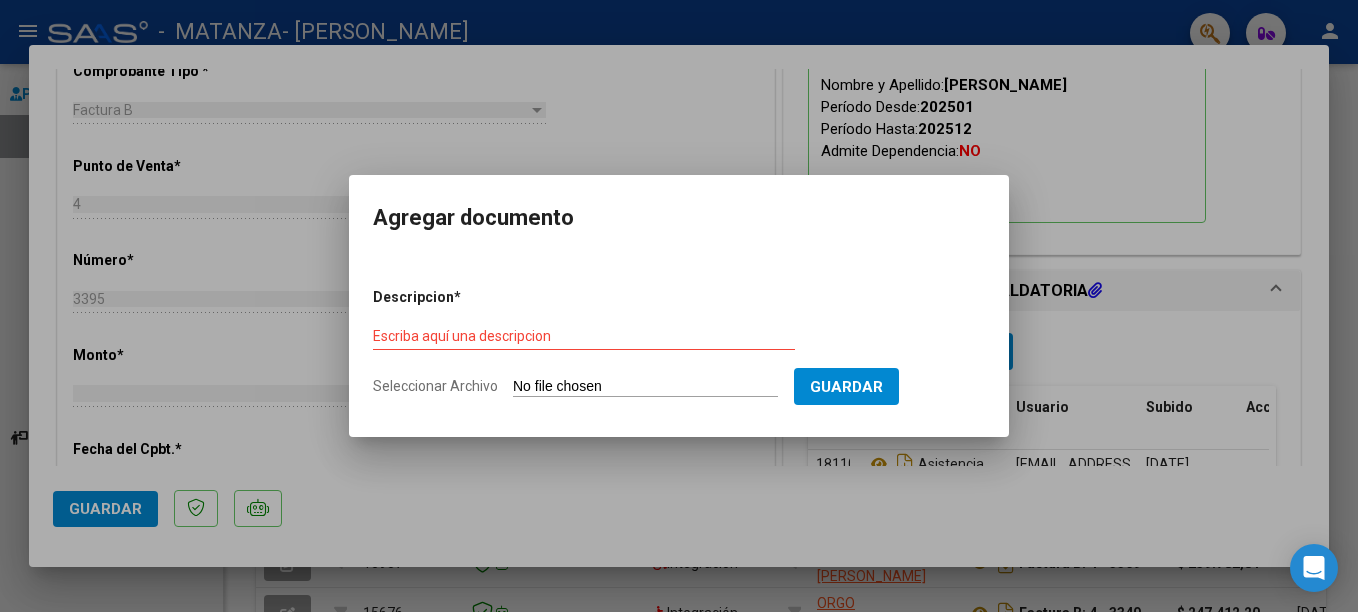 drag, startPoint x: 415, startPoint y: 346, endPoint x: 451, endPoint y: 332, distance: 38.626415 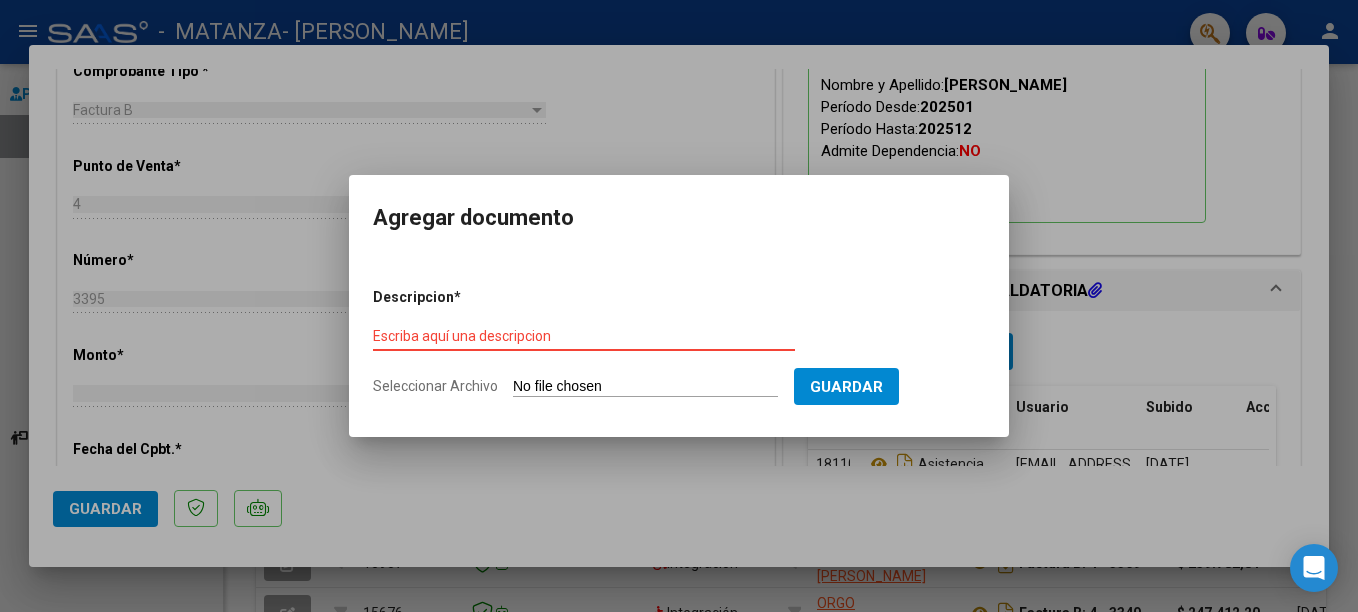 click on "Escriba aquí una descripcion" at bounding box center [584, 336] 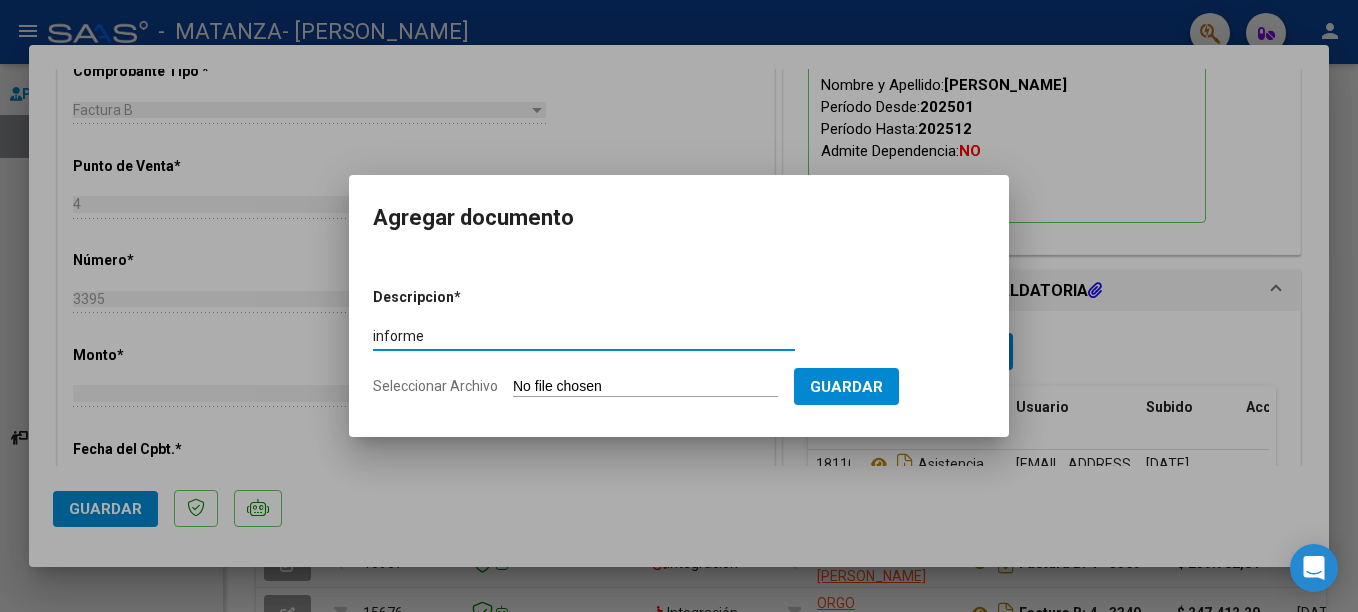 type on "informe" 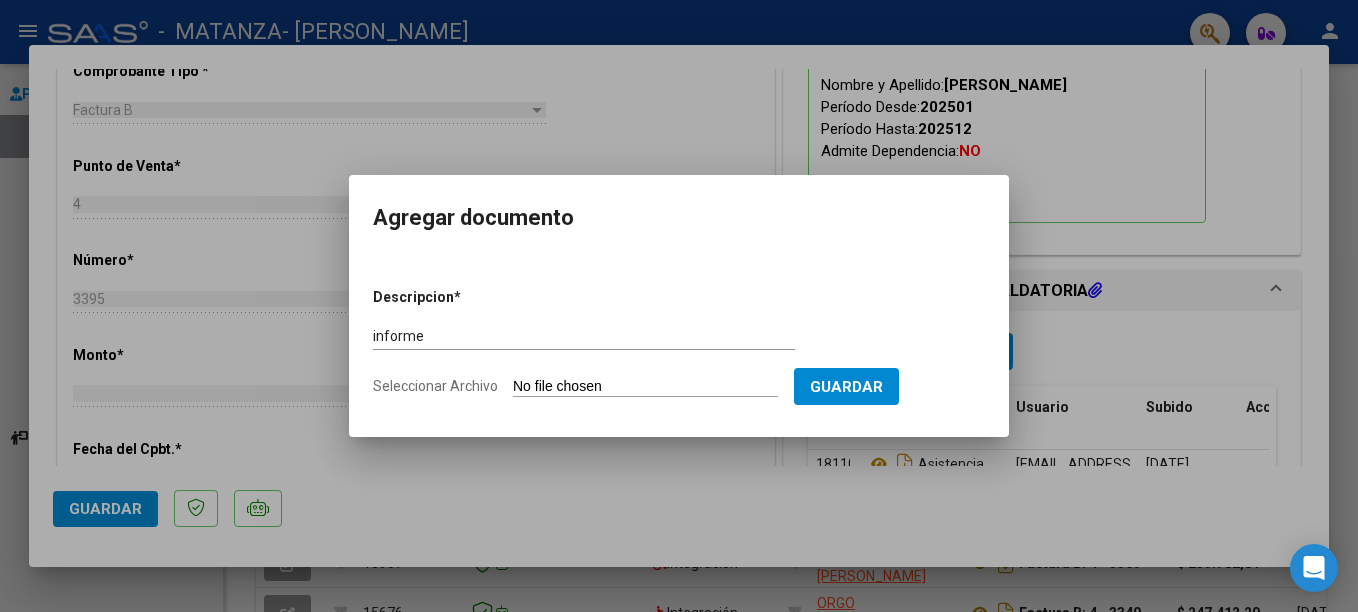 click on "Seleccionar Archivo" 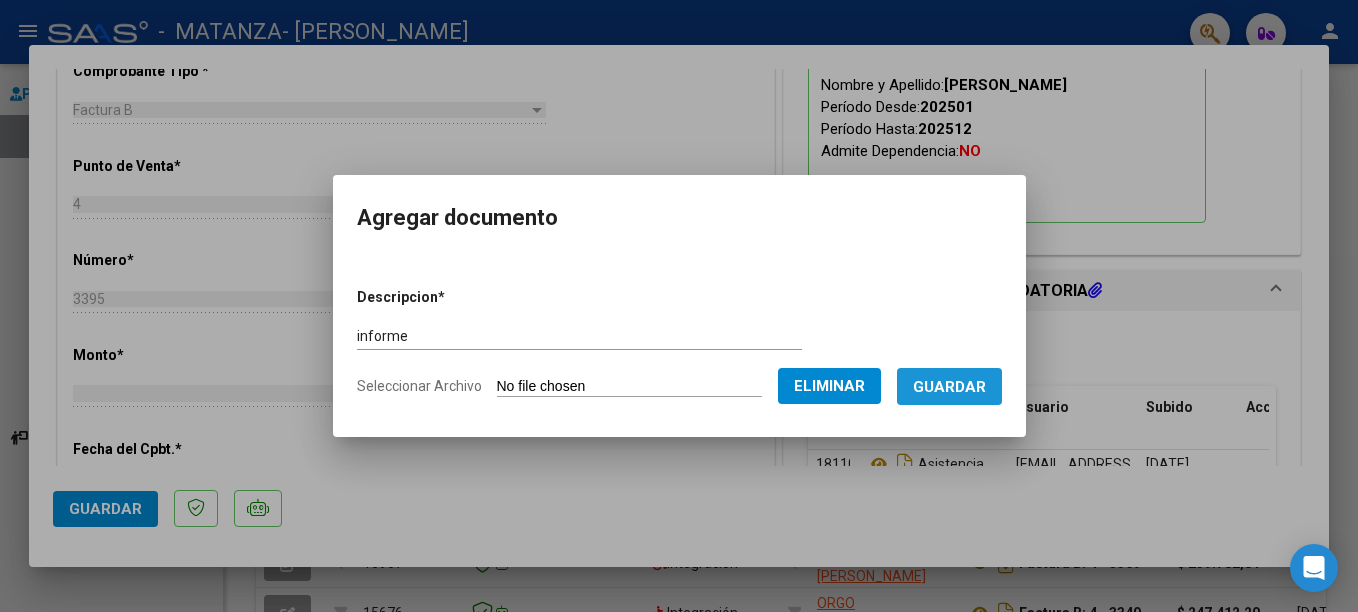 click on "Guardar" at bounding box center (949, 387) 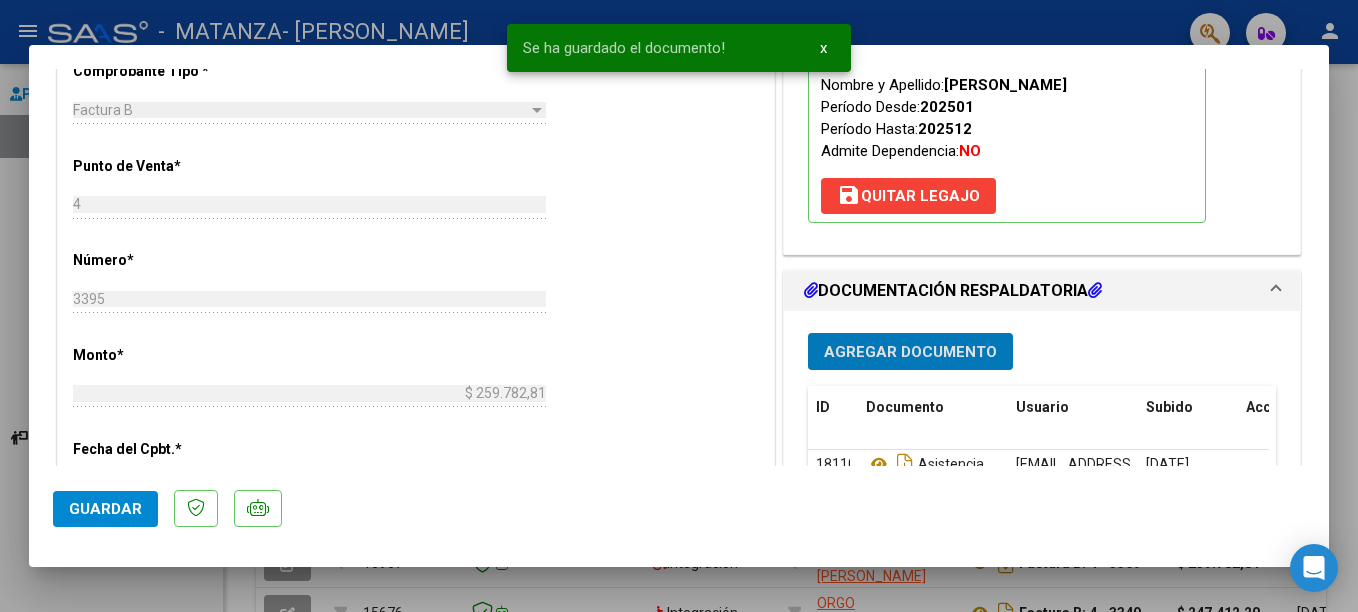 click on "Guardar" 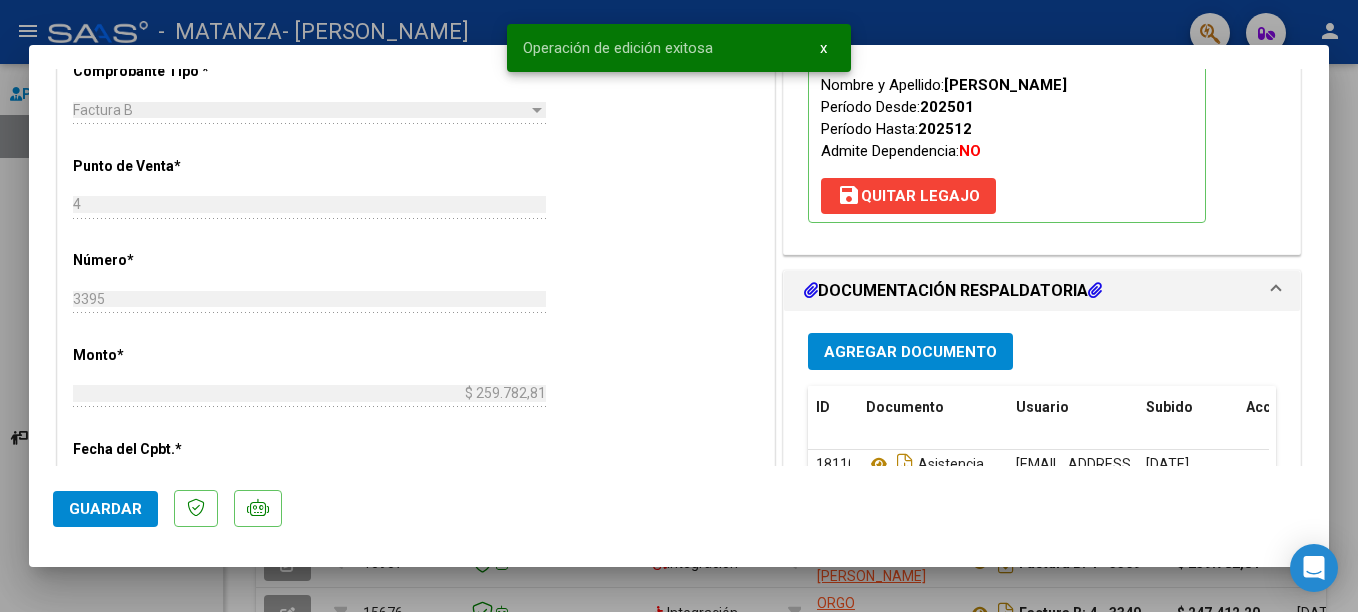 click at bounding box center [679, 306] 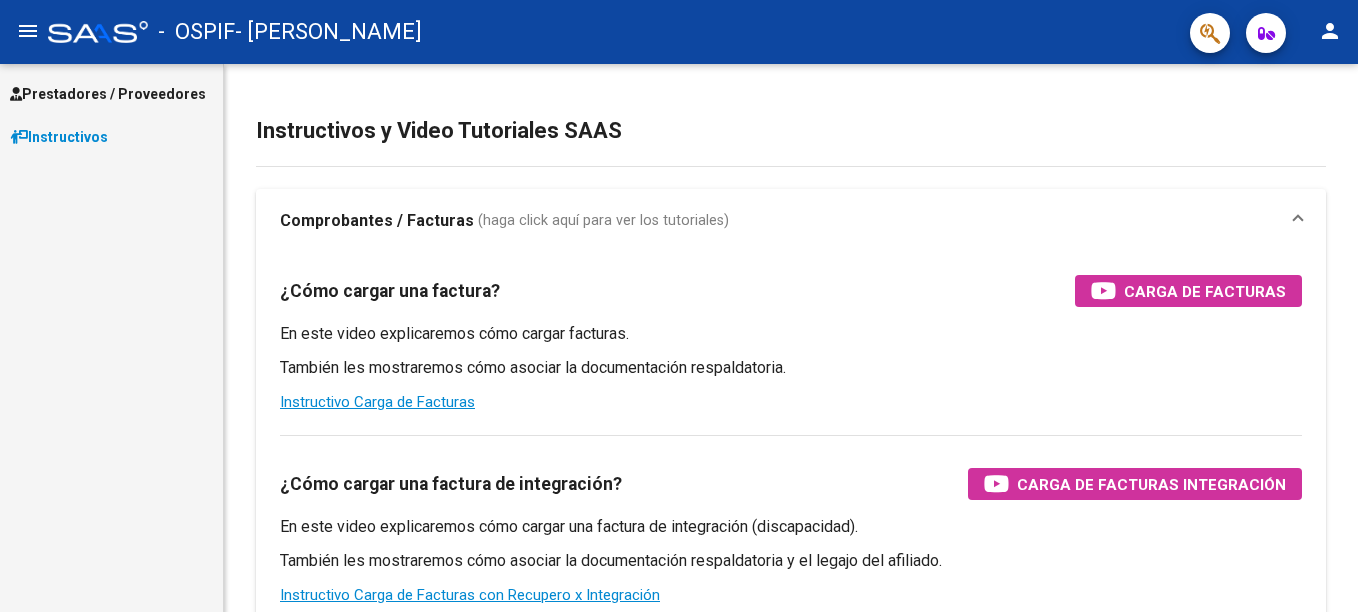 scroll, scrollTop: 0, scrollLeft: 0, axis: both 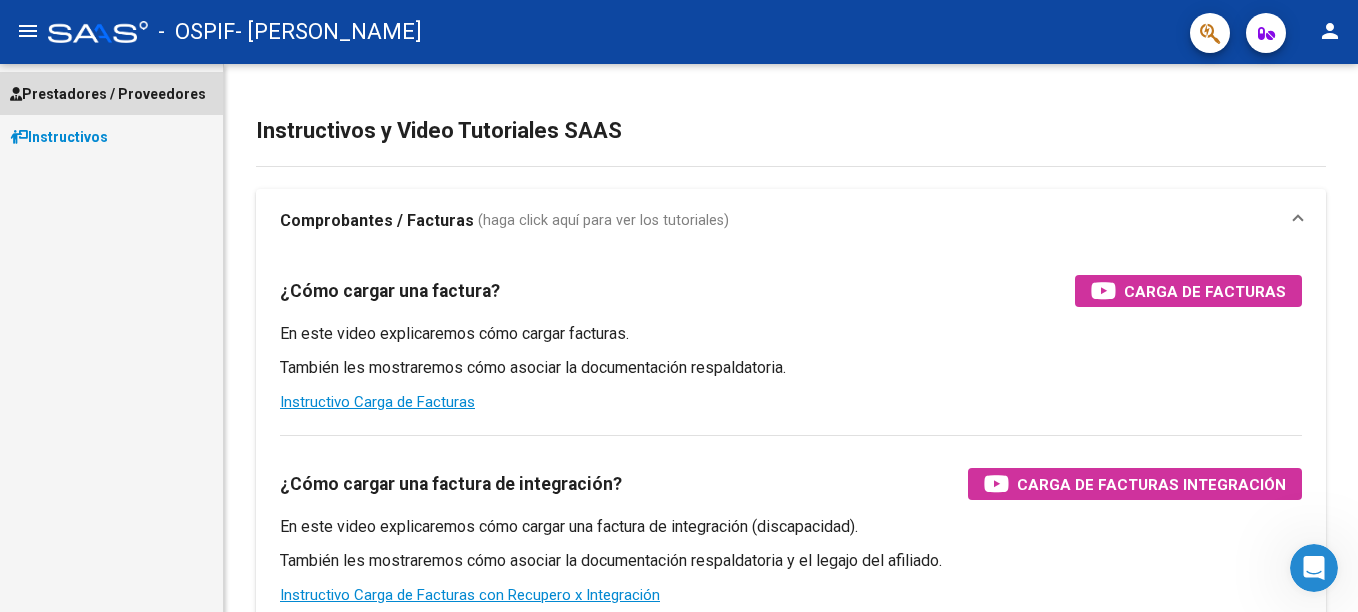 click on "Prestadores / Proveedores" at bounding box center (108, 94) 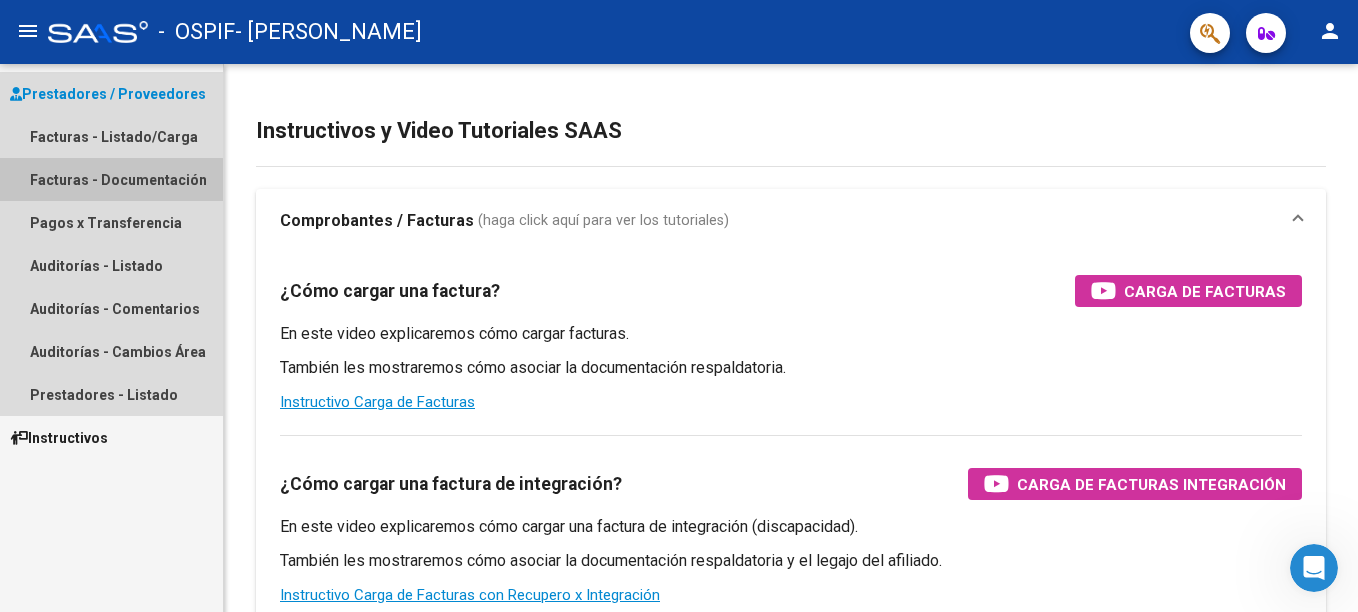 click on "Facturas - Documentación" at bounding box center (111, 179) 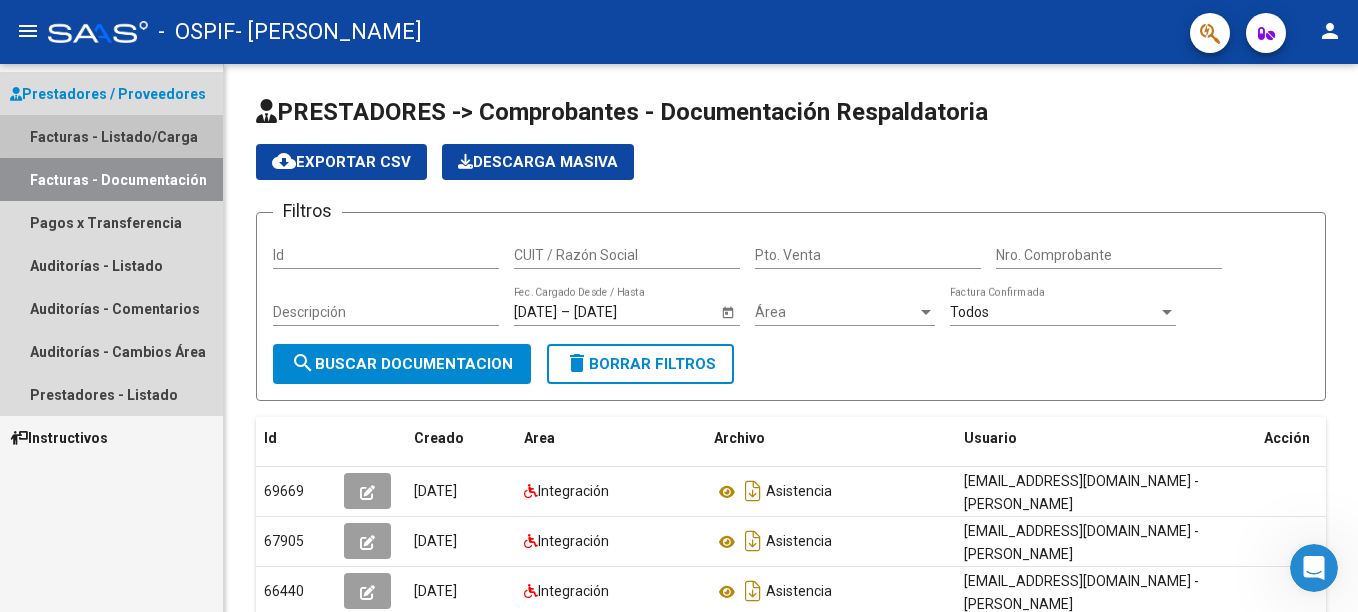 click on "Facturas - Listado/Carga" at bounding box center (111, 136) 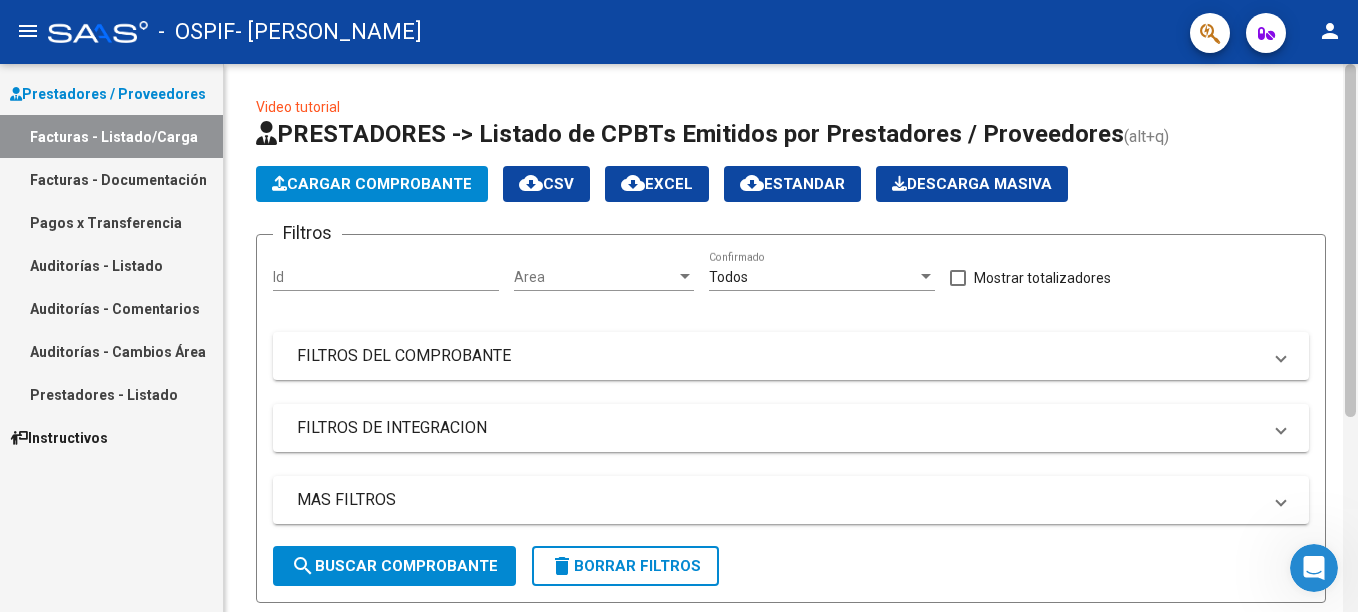 scroll, scrollTop: 548, scrollLeft: 0, axis: vertical 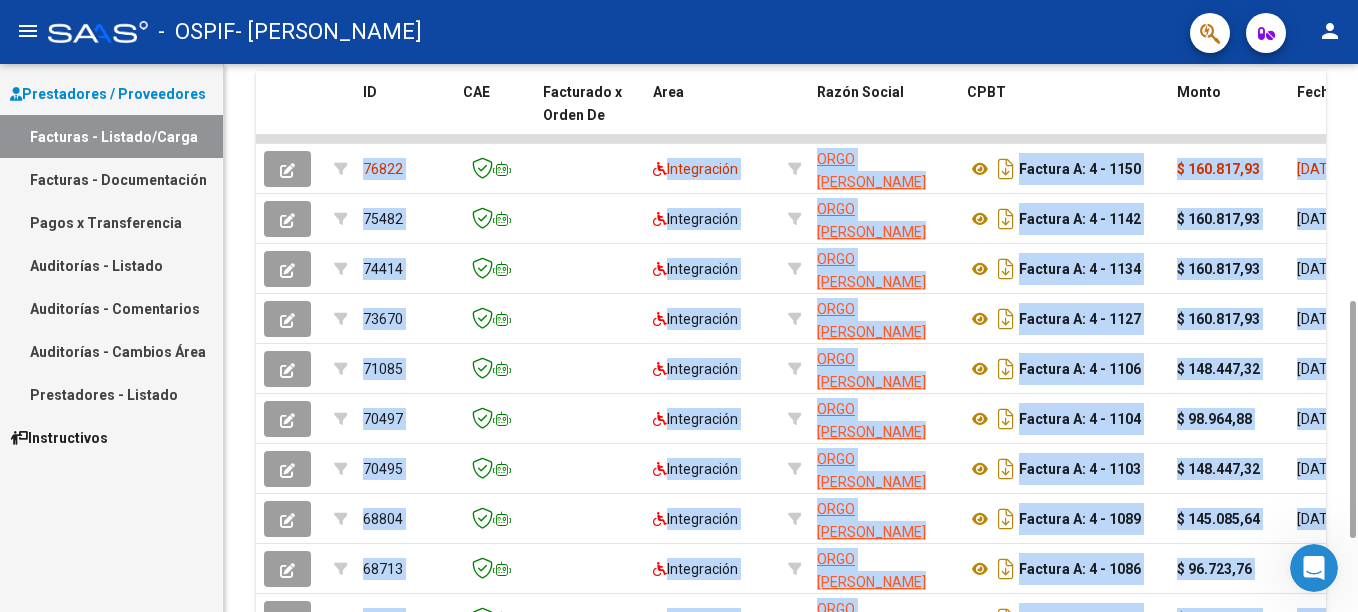 drag, startPoint x: 1357, startPoint y: 83, endPoint x: 1360, endPoint y: 119, distance: 36.124783 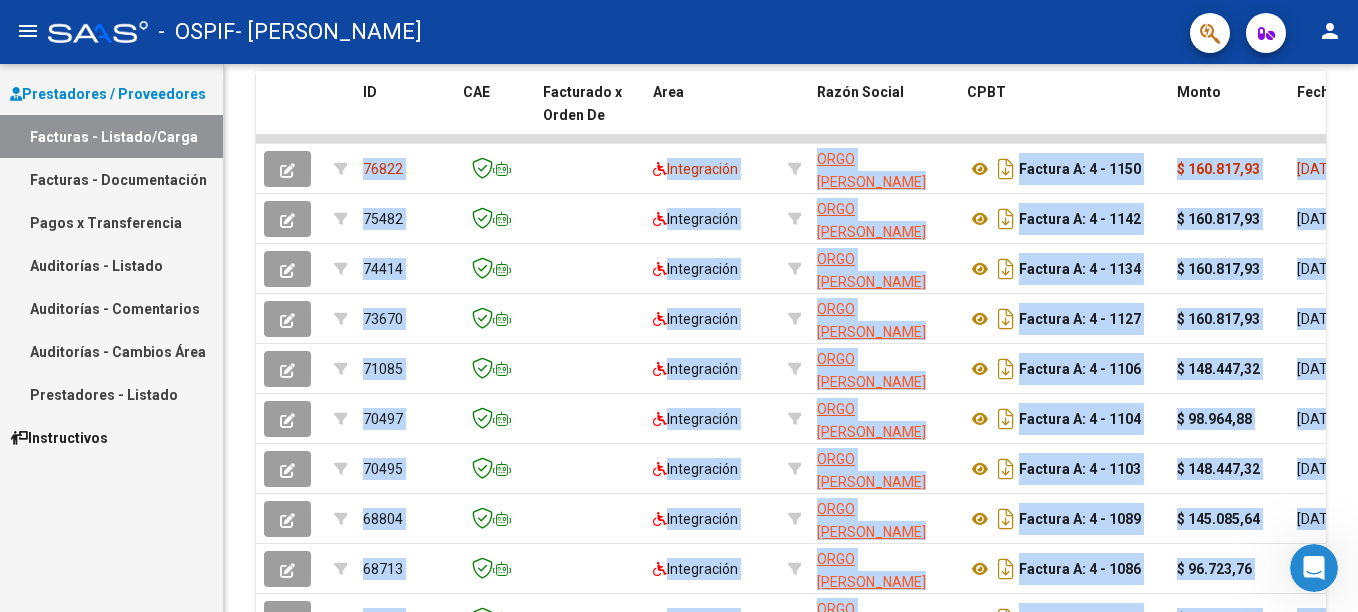 scroll, scrollTop: 0, scrollLeft: 0, axis: both 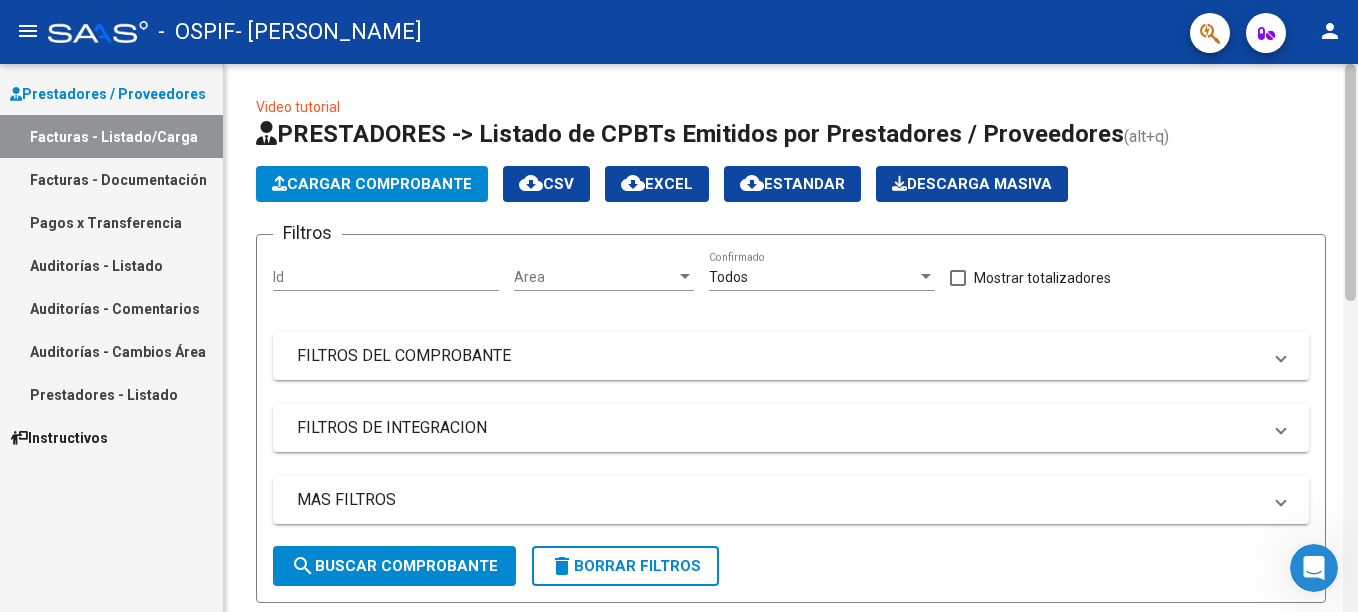 click on "menu -   OSPIF   - ORGO CUSANO VERONICA MARCELA person    Prestadores / Proveedores Facturas - Listado/Carga Facturas - Documentación Pagos x Transferencia Auditorías - Listado Auditorías - Comentarios Auditorías - Cambios Área Prestadores - Listado    Instructivos  Video tutorial   PRESTADORES -> Listado de CPBTs Emitidos por Prestadores / Proveedores (alt+q)   Cargar Comprobante
cloud_download  CSV  cloud_download  EXCEL  cloud_download  Estandar   Descarga Masiva
Filtros Id Area Area Todos  Confirmado   Mostrar totalizadores   FILTROS DEL COMPROBANTE  Comprobante Tipo Comprobante Tipo Start date – Fec. Comprobante Desde / Hasta Días Emisión Desde(cant. días) Días Emisión Hasta(cant. días) CUIT / Razón Social Pto. Venta Nro. Comprobante Código SSS CAE Válido CAE Válido Todos  Cargado Módulo Hosp. Todos  Tiene facturacion Apócrifa Hospital Refes  FILTROS DE INTEGRACION  Período De Prestación Campos del Archivo de Rendición Devuelto x SSS (dr_envio) Todos  Todos  Todos  6" at bounding box center (679, 306) 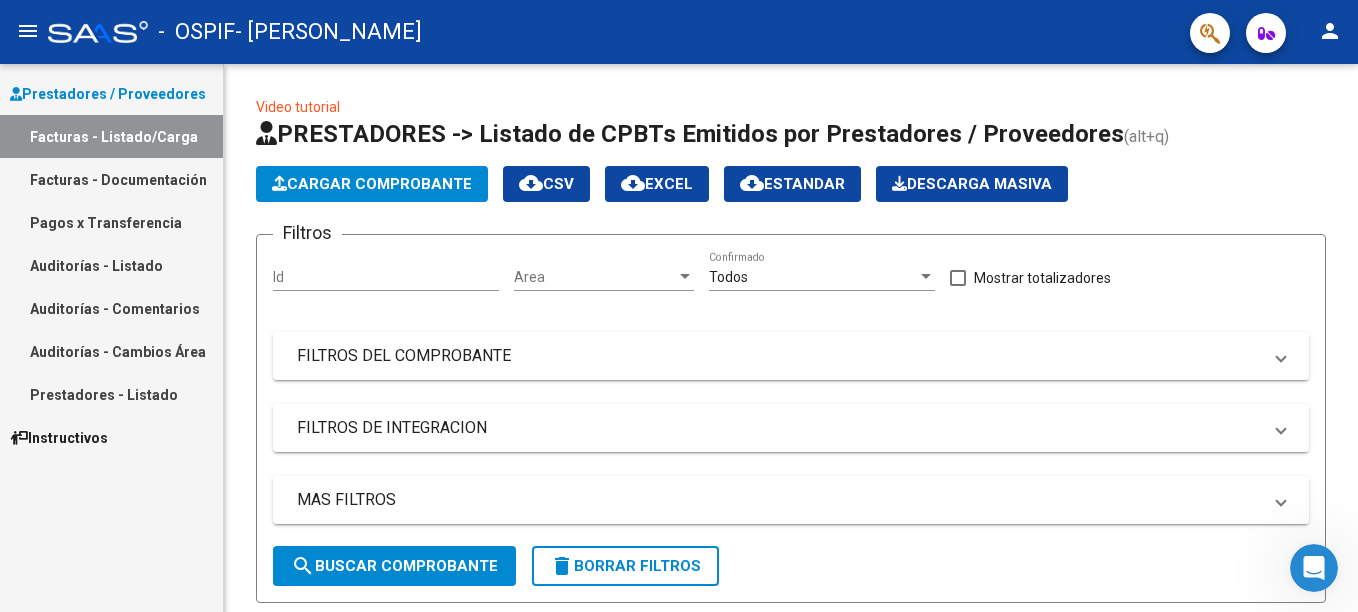 scroll, scrollTop: 548, scrollLeft: 0, axis: vertical 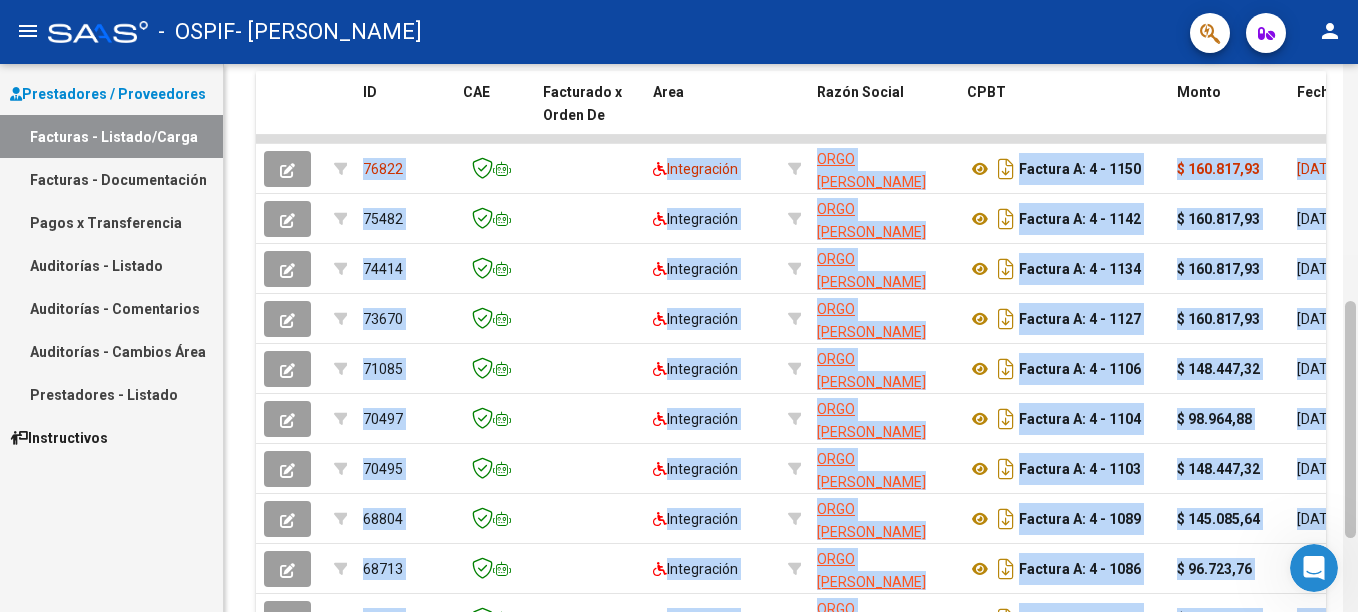 click on "menu -   OSPIF   - ORGO CUSANO VERONICA MARCELA person    Prestadores / Proveedores Facturas - Listado/Carga Facturas - Documentación Pagos x Transferencia Auditorías - Listado Auditorías - Comentarios Auditorías - Cambios Área Prestadores - Listado    Instructivos  Video tutorial   PRESTADORES -> Listado de CPBTs Emitidos por Prestadores / Proveedores (alt+q)   Cargar Comprobante
cloud_download  CSV  cloud_download  EXCEL  cloud_download  Estandar   Descarga Masiva
Filtros Id Area Area Todos  Confirmado   Mostrar totalizadores   FILTROS DEL COMPROBANTE  Comprobante Tipo Comprobante Tipo Start date – Fec. Comprobante Desde / Hasta Días Emisión Desde(cant. días) Días Emisión Hasta(cant. días) CUIT / Razón Social Pto. Venta Nro. Comprobante Código SSS CAE Válido CAE Válido Todos  Cargado Módulo Hosp. Todos  Tiene facturacion Apócrifa Hospital Refes  FILTROS DE INTEGRACION  Período De Prestación Campos del Archivo de Rendición Devuelto x SSS (dr_envio) Todos  Todos  Todos  6" at bounding box center (679, 306) 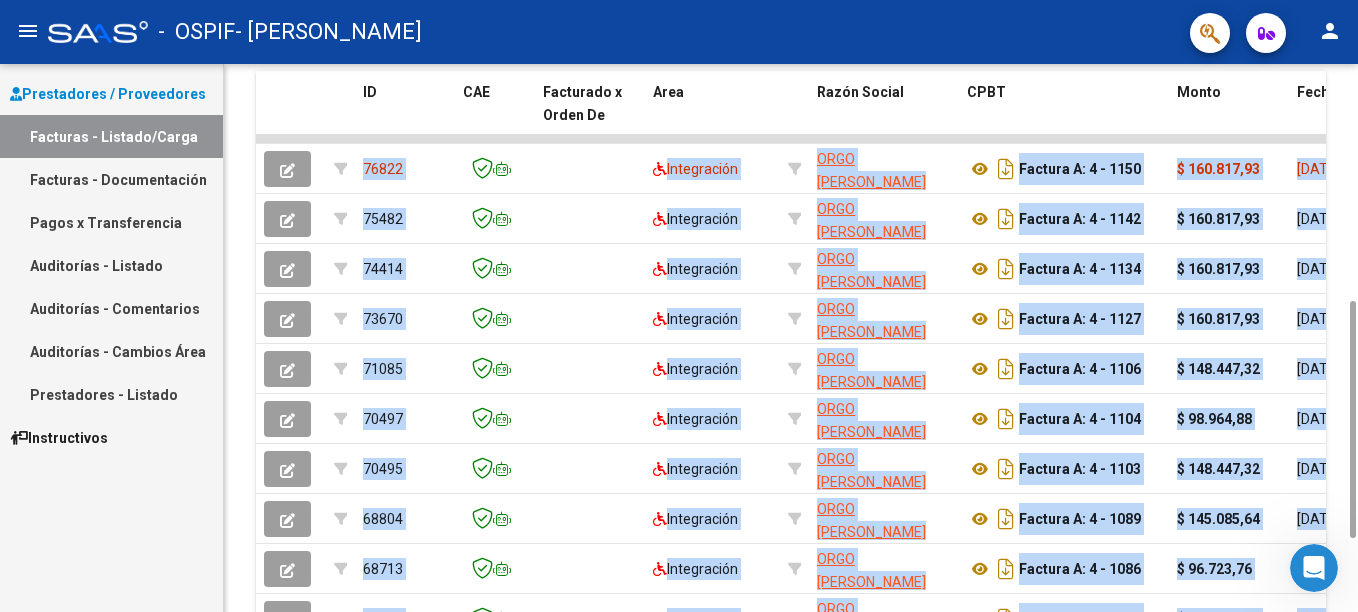 click on "Video tutorial   PRESTADORES -> Listado de CPBTs Emitidos por Prestadores / Proveedores (alt+q)   Cargar Comprobante
cloud_download  CSV  cloud_download  EXCEL  cloud_download  Estandar   Descarga Masiva
Filtros Id Area Area Todos  Confirmado   Mostrar totalizadores   FILTROS DEL COMPROBANTE  Comprobante Tipo Comprobante Tipo Start date – Fec. Comprobante Desde / Hasta Días Emisión Desde(cant. días) Días Emisión Hasta(cant. días) CUIT / Razón Social Pto. Venta Nro. Comprobante Código SSS CAE Válido CAE Válido Todos  Cargado Módulo Hosp. Todos  Tiene facturacion Apócrifa Hospital Refes  FILTROS DE INTEGRACION  Período De Prestación Campos del Archivo de Rendición Devuelto x SSS (dr_envio) Todos  Rendido x SSS (dr_envio) Tipo de Registro Tipo de Registro Período Presentación Período Presentación Campos del Legajo Asociado (preaprobación) Afiliado Legajo (cuil/nombre) Todos  Solo facturas preaprobadas  MAS FILTROS  Todos  Con Doc. Respaldatoria Todos  Con Trazabilidad Todos  Auditoría" 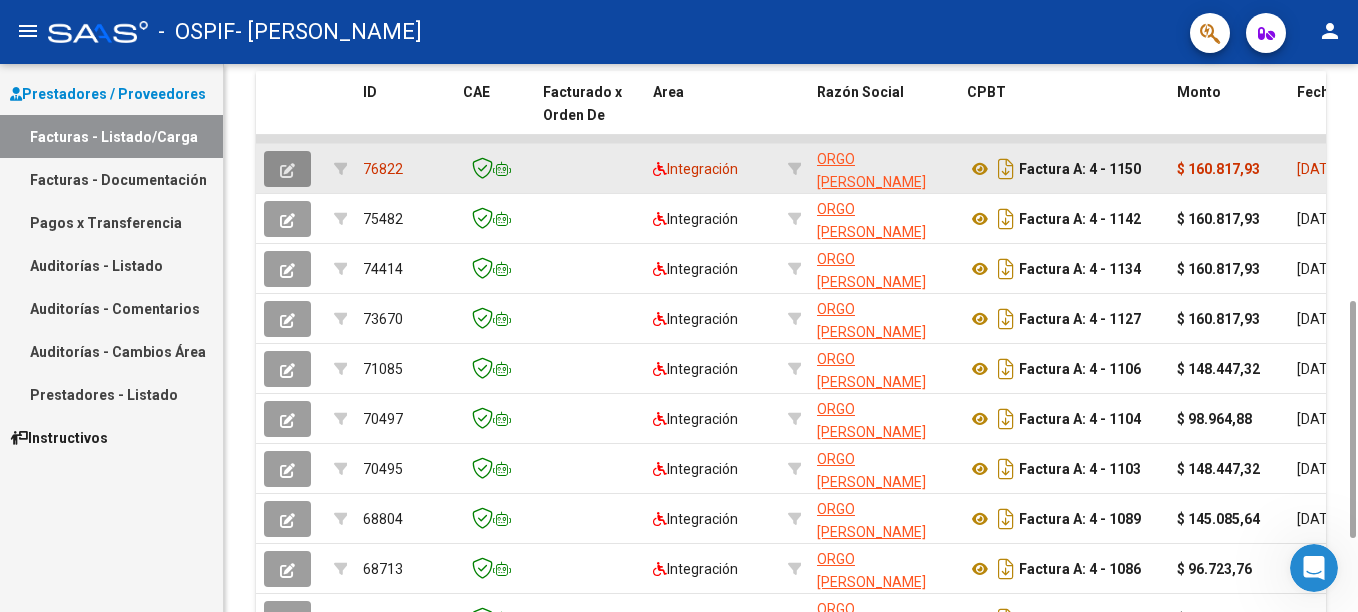 click 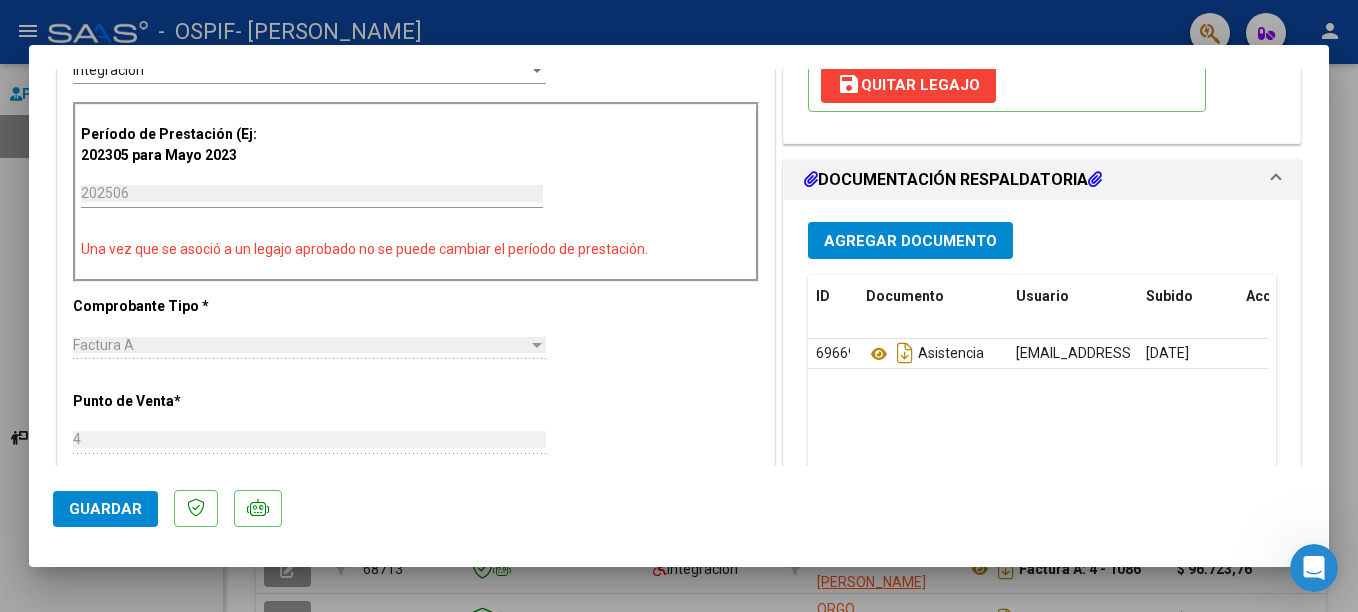 scroll, scrollTop: 424, scrollLeft: 0, axis: vertical 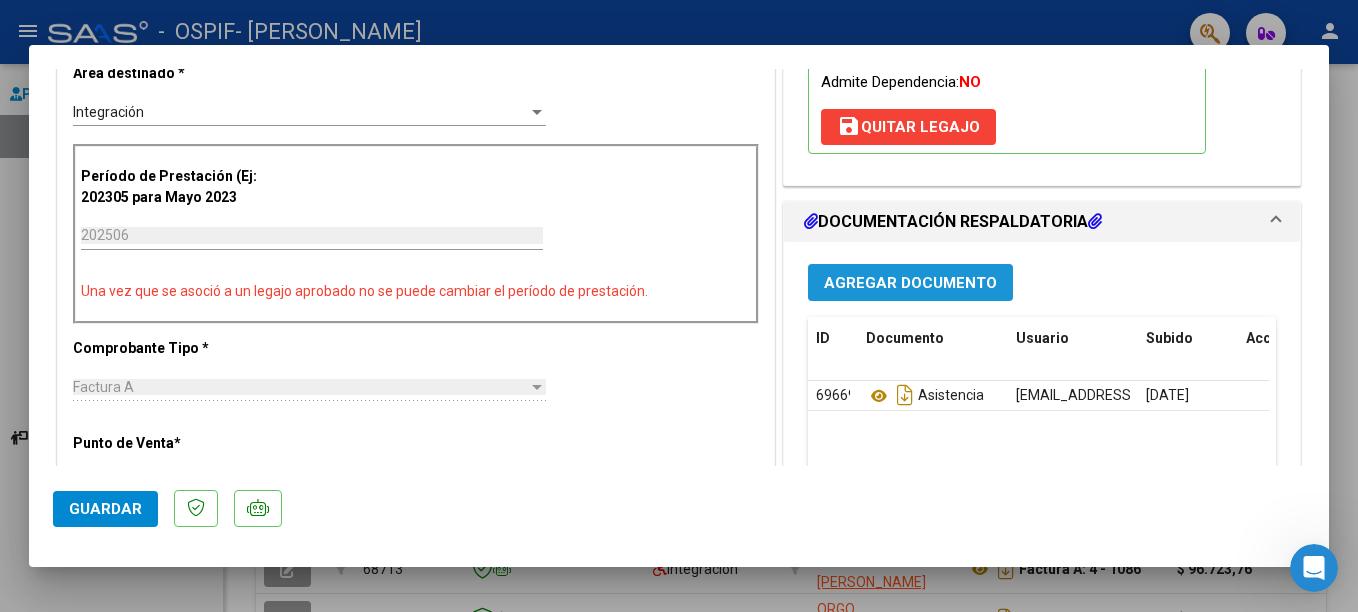 click on "Agregar Documento" at bounding box center [910, 283] 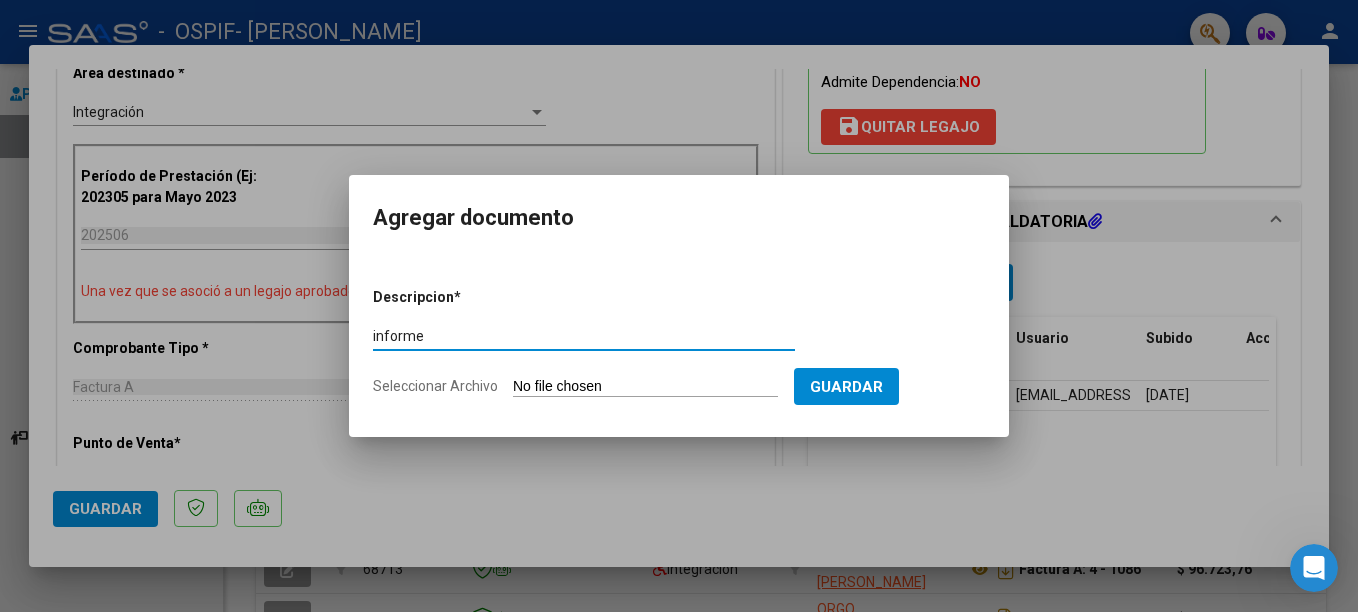 type on "informe" 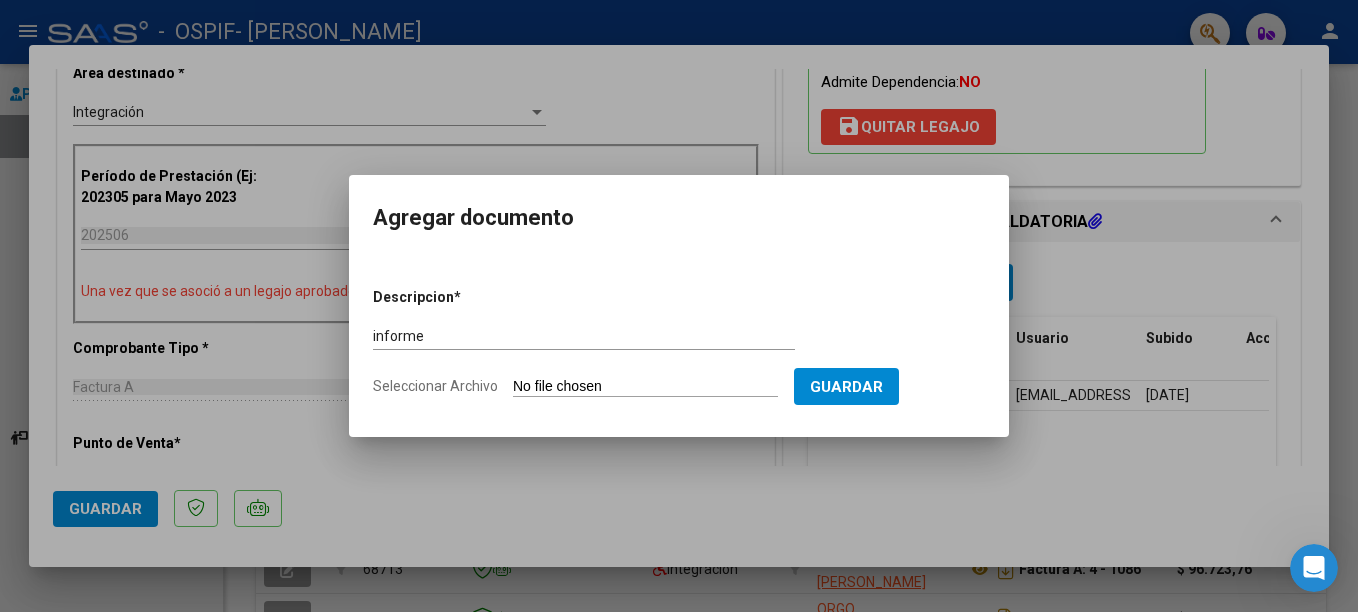 click on "Descripcion  *   informe Escriba aquí una descripcion  Seleccionar Archivo Guardar" at bounding box center [679, 342] 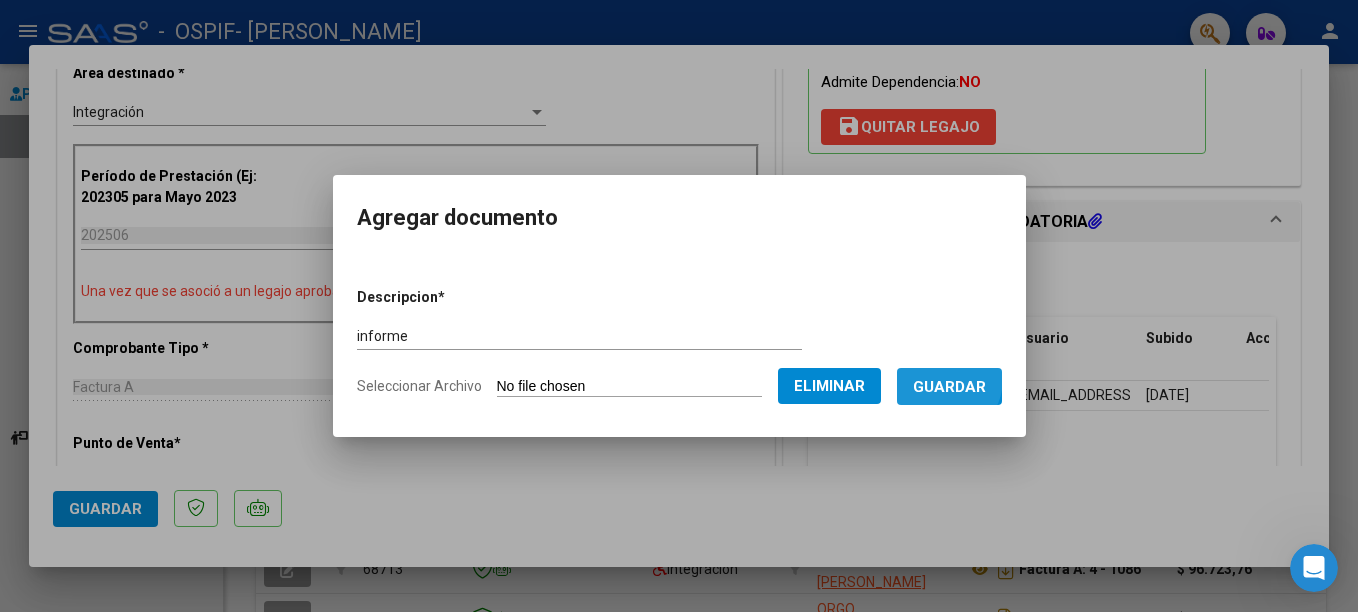 click on "Guardar" at bounding box center (949, 387) 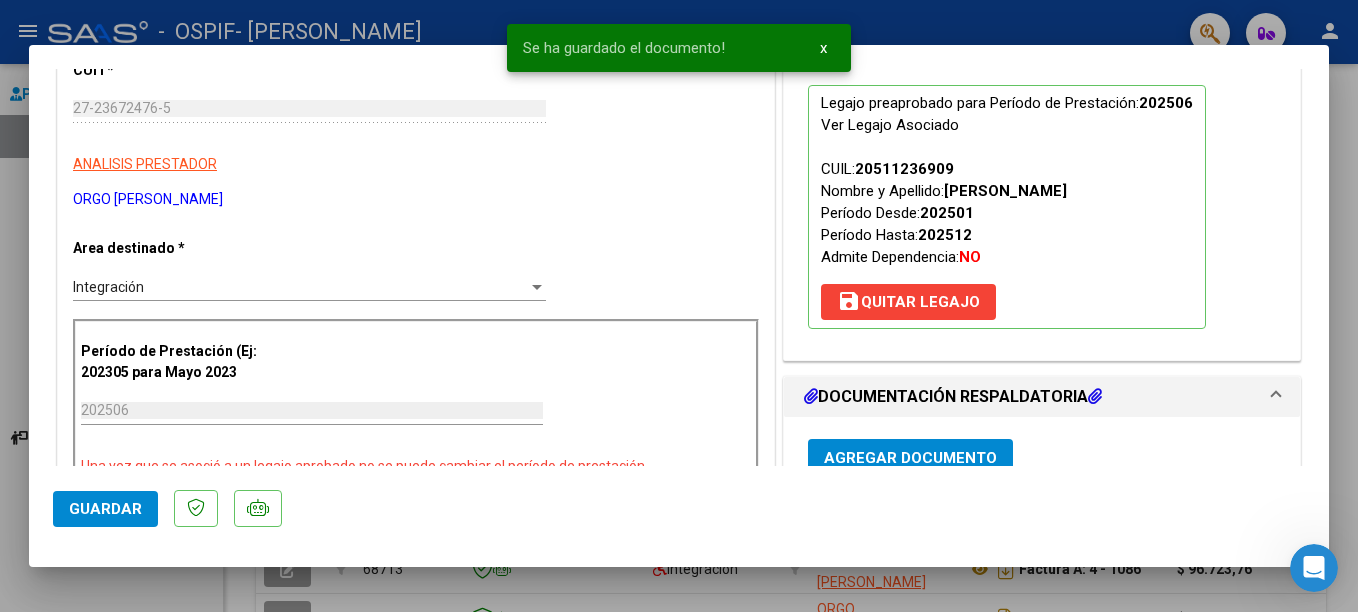 scroll, scrollTop: 221, scrollLeft: 0, axis: vertical 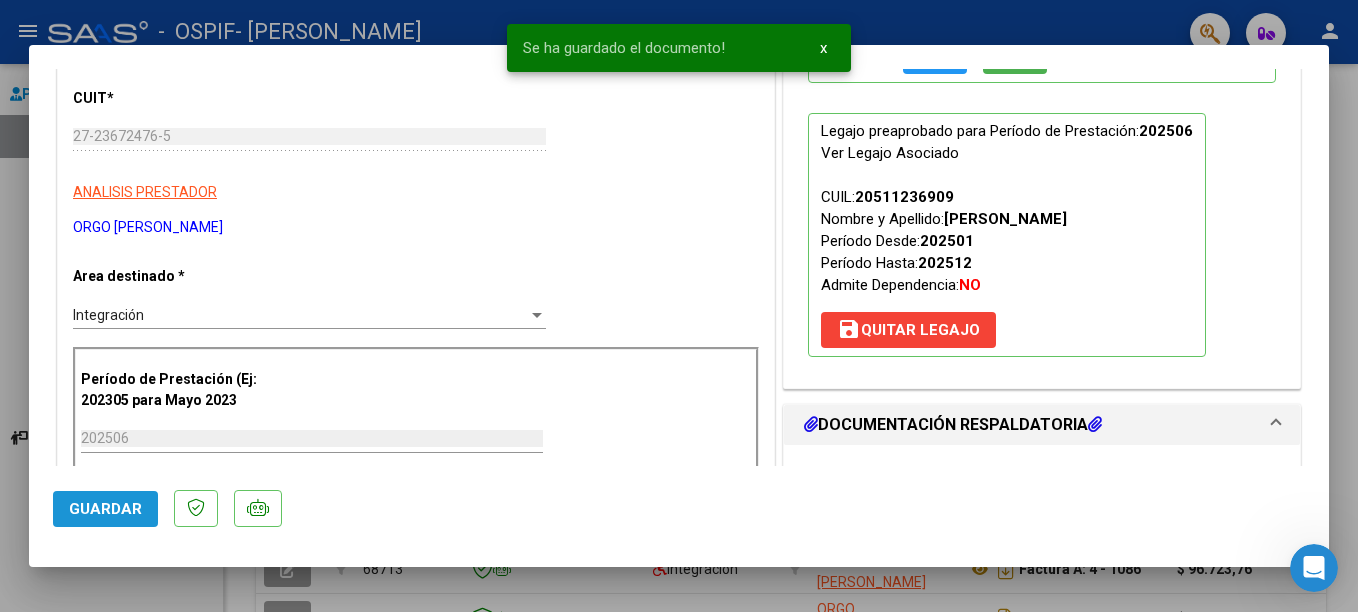 click on "Guardar" 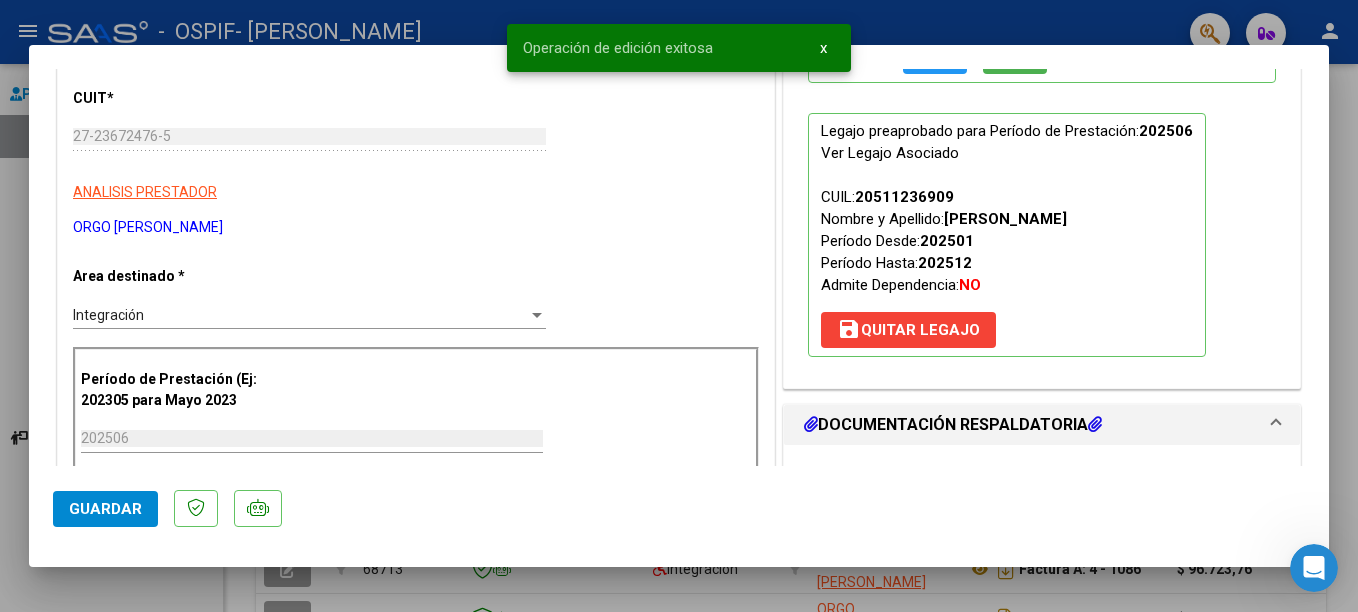click at bounding box center [679, 306] 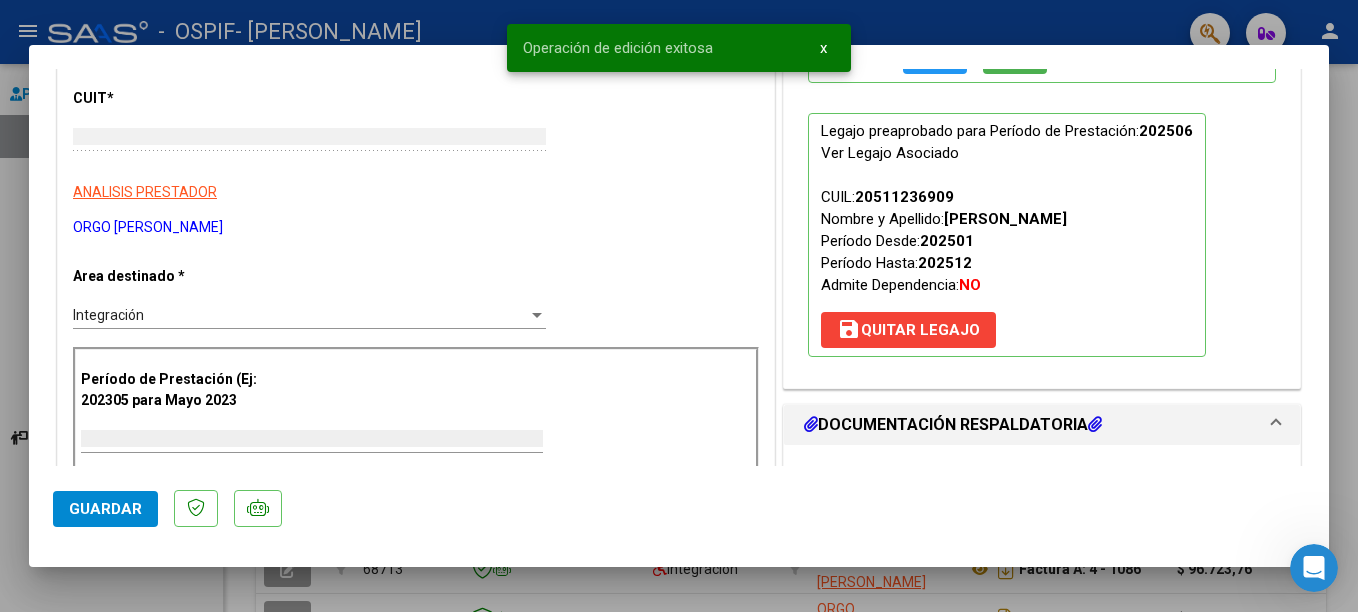scroll, scrollTop: 0, scrollLeft: 0, axis: both 